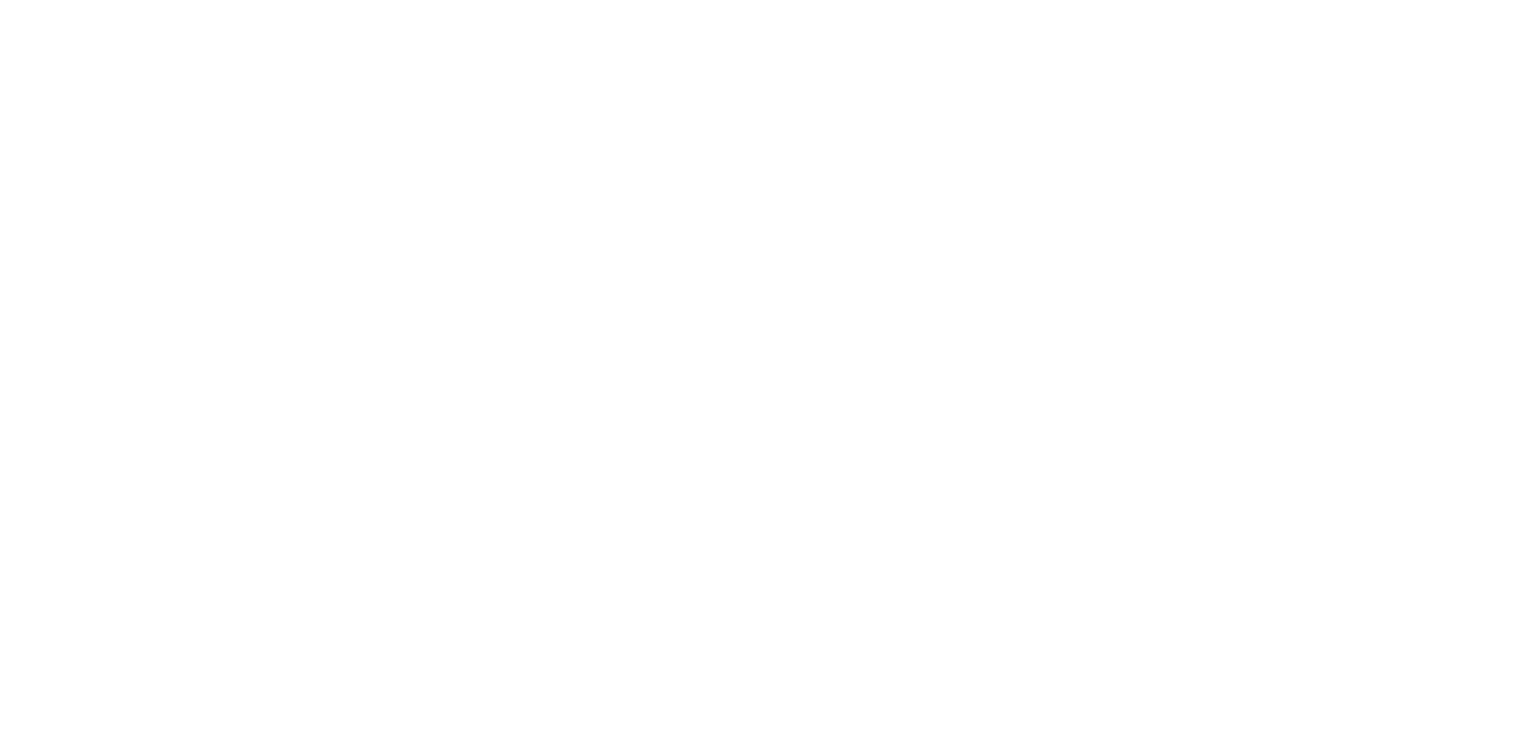 scroll, scrollTop: 0, scrollLeft: 0, axis: both 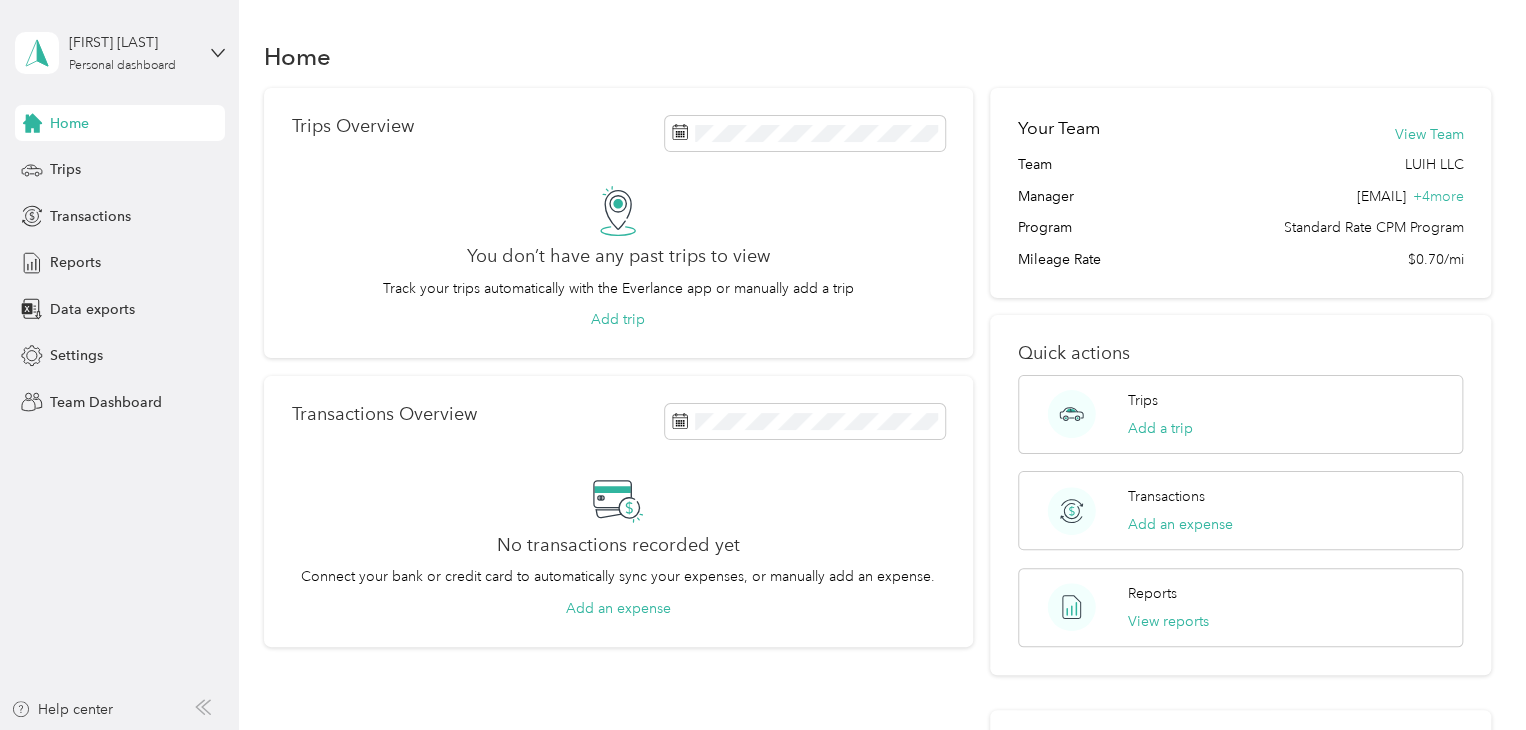 click on "[FIRST] [LAST] Personal dashboard" at bounding box center [120, 53] 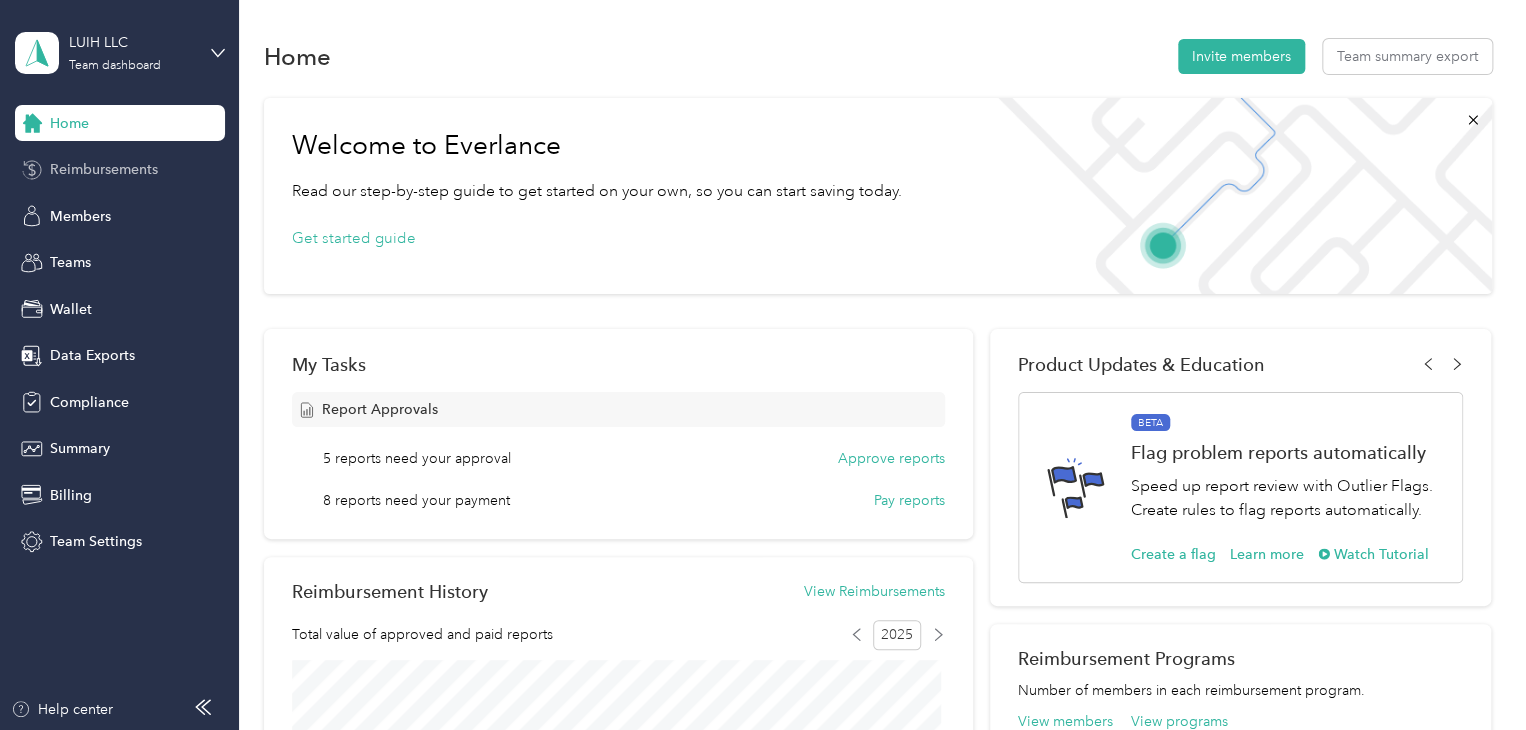 click on "Reimbursements" at bounding box center (120, 170) 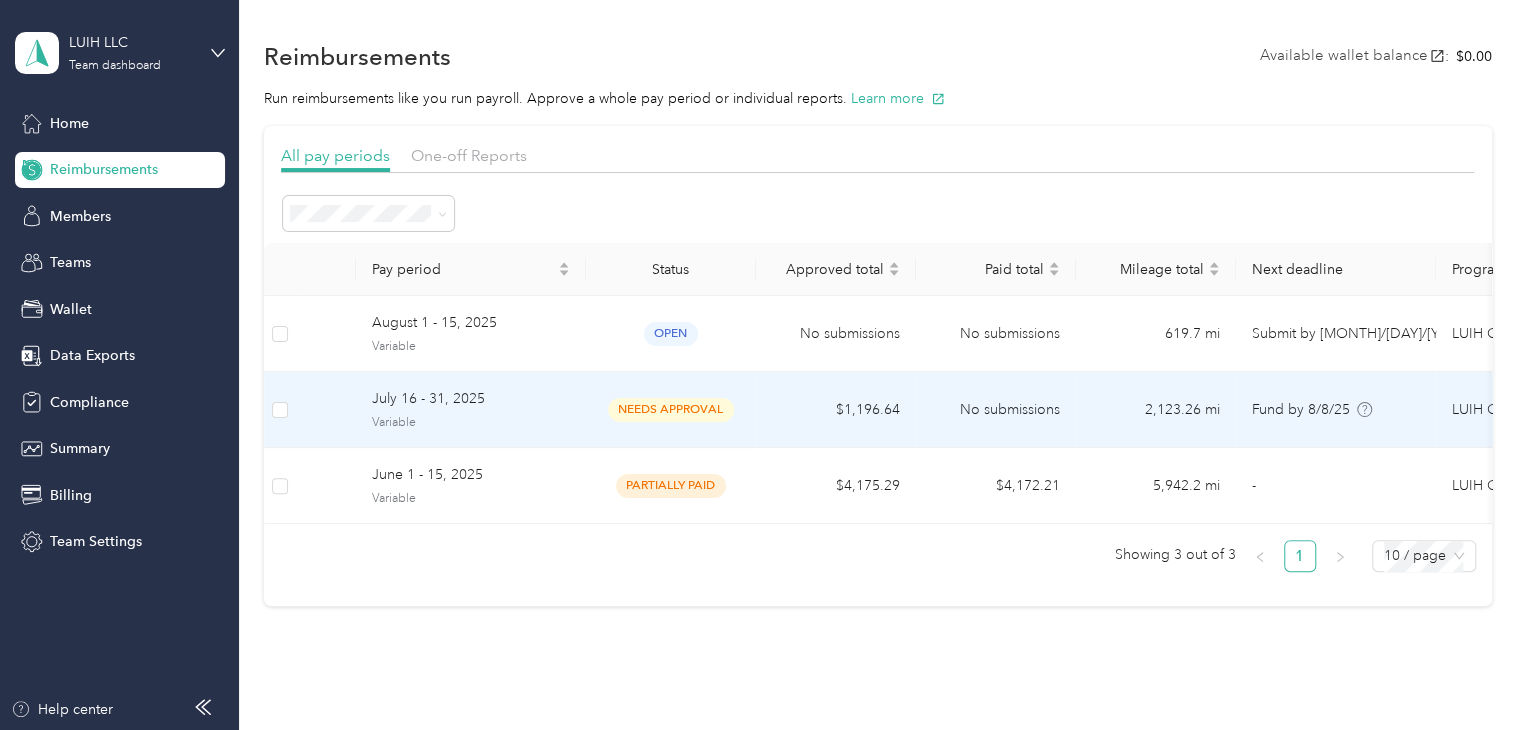 click on "needs approval" at bounding box center (671, 409) 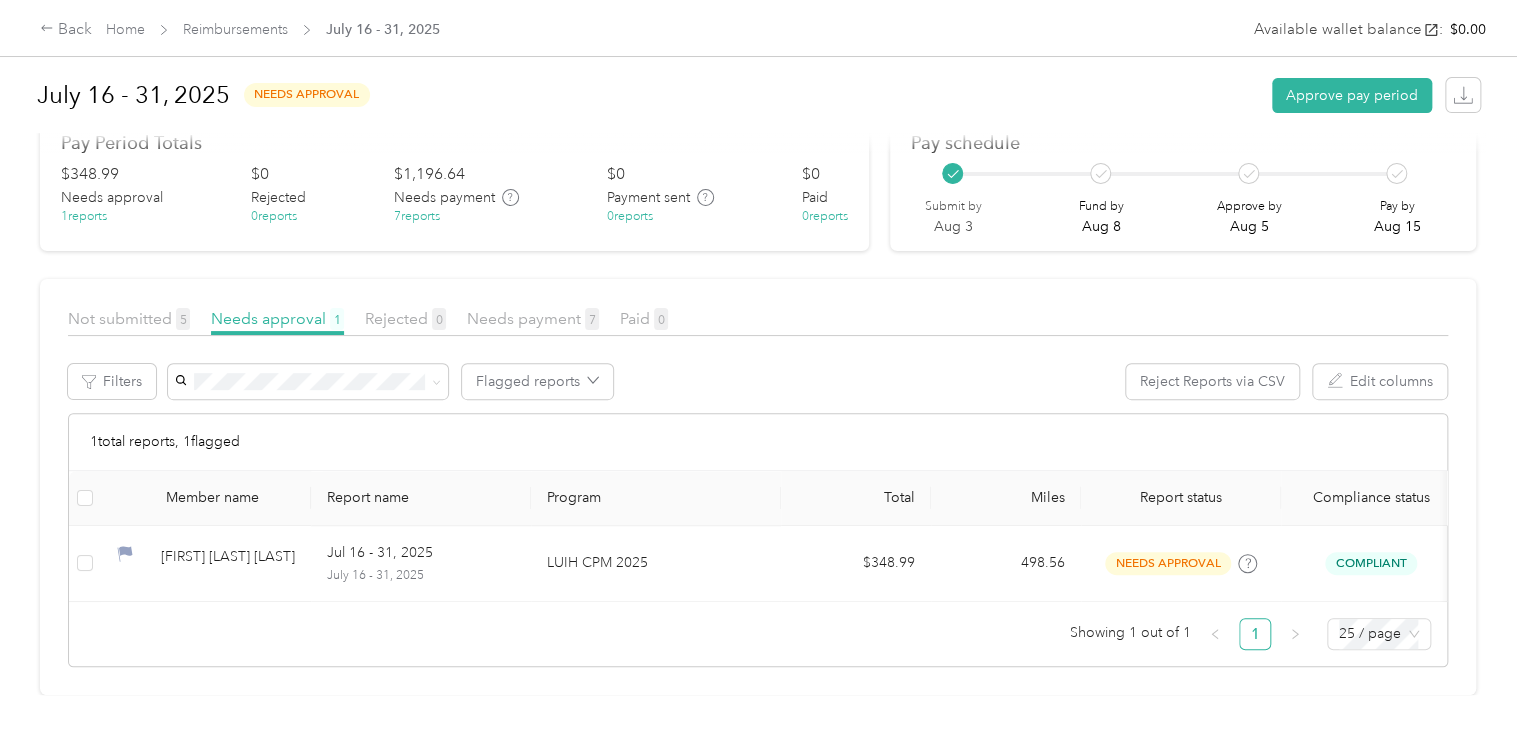 scroll, scrollTop: 292, scrollLeft: 0, axis: vertical 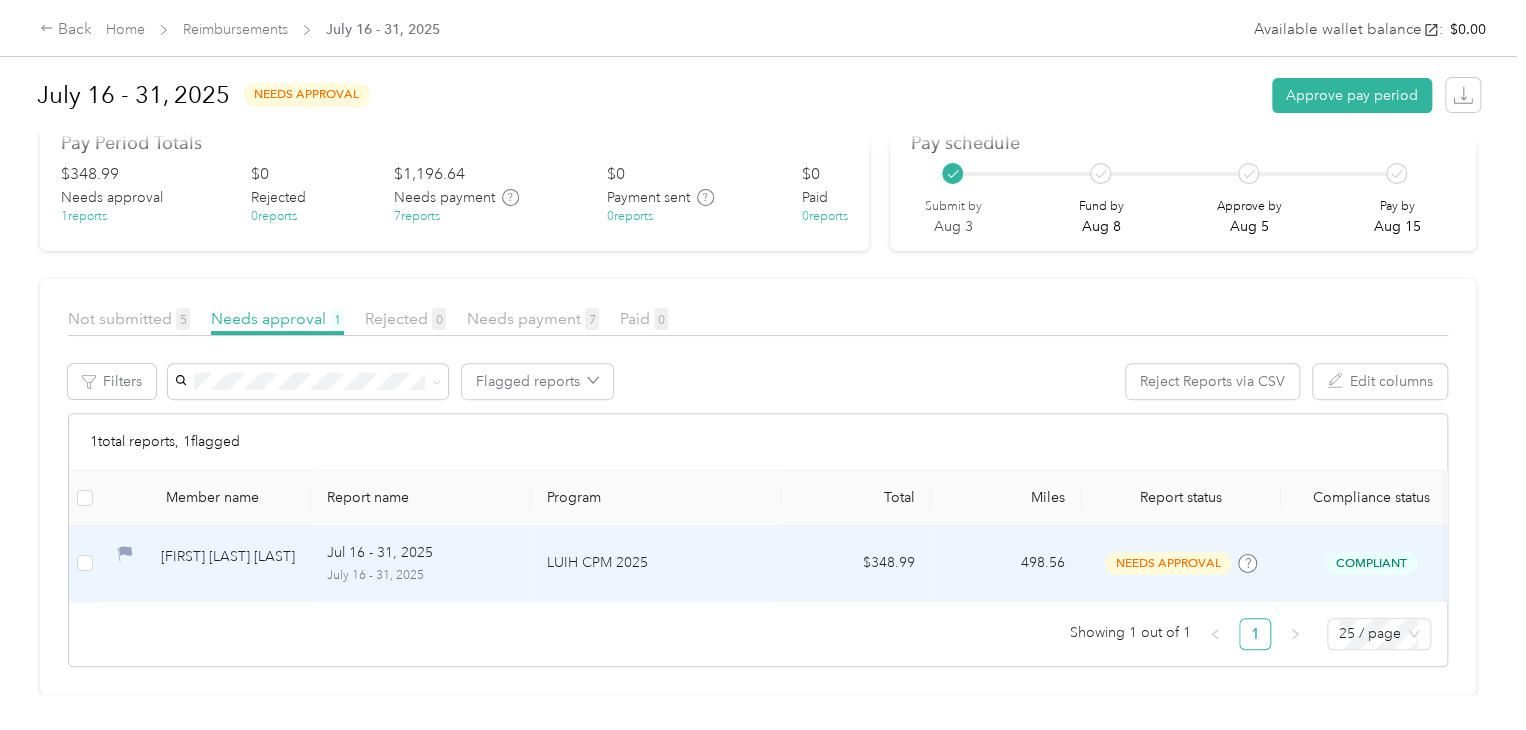 click on "needs approval" at bounding box center [1168, 563] 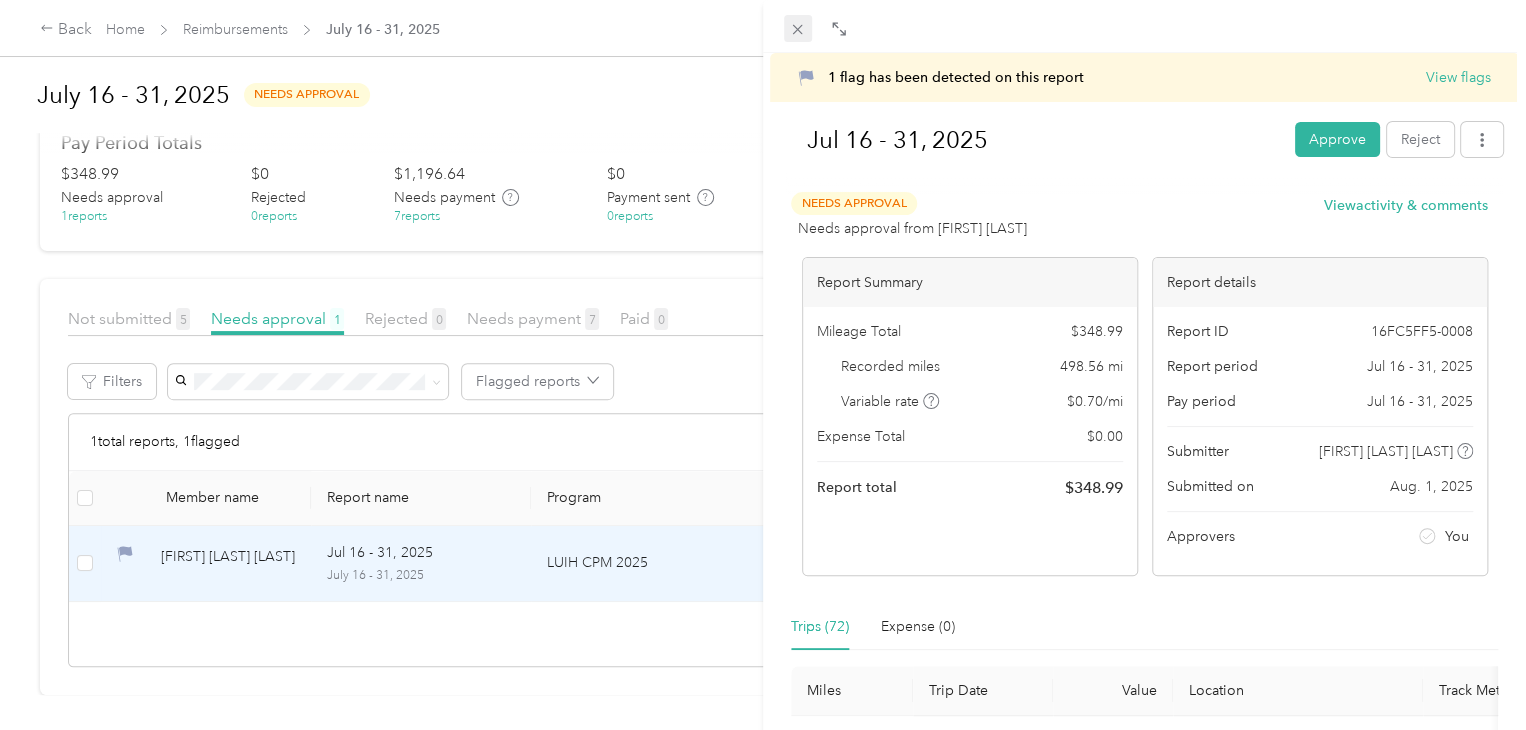 click 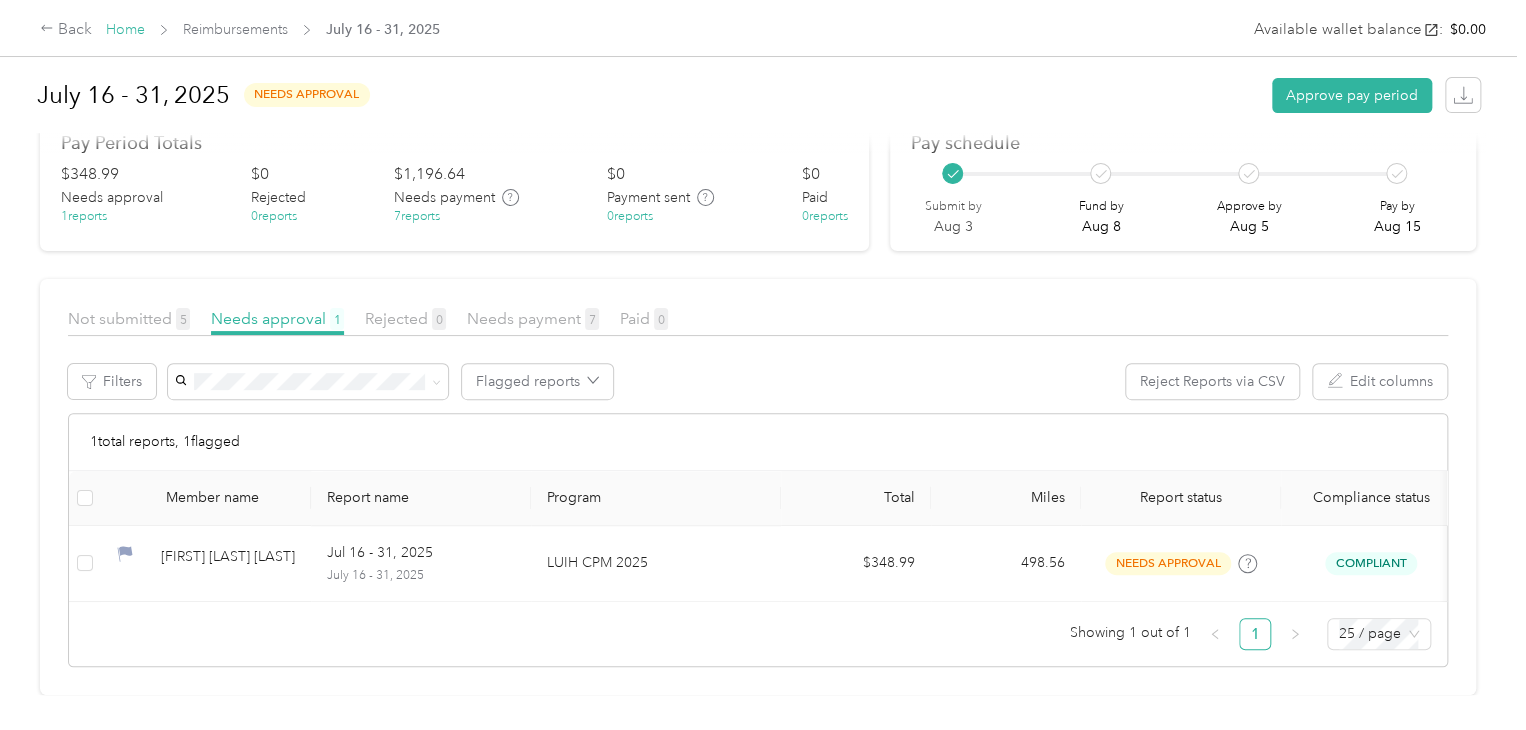 click on "Home" at bounding box center (125, 29) 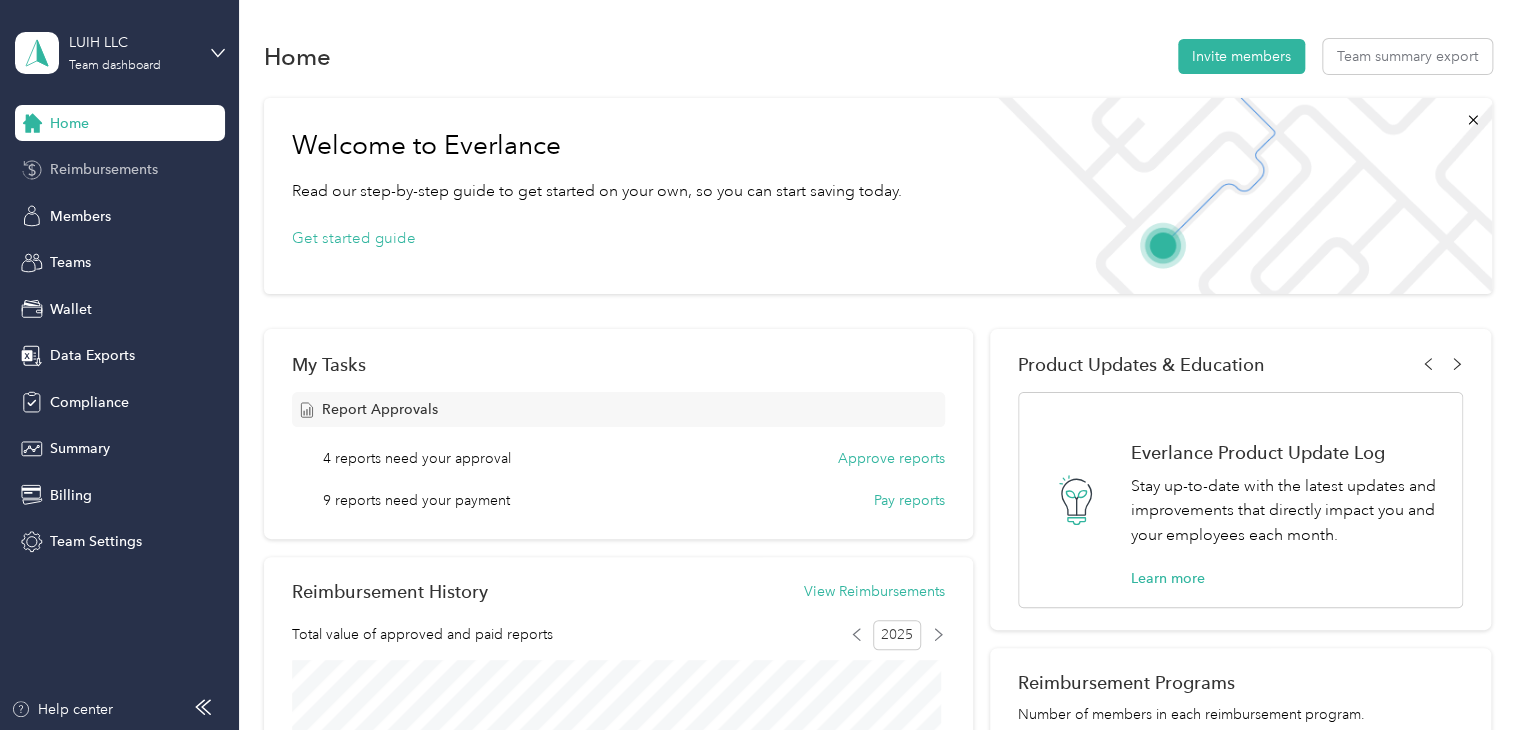 click on "Reimbursements" at bounding box center [104, 169] 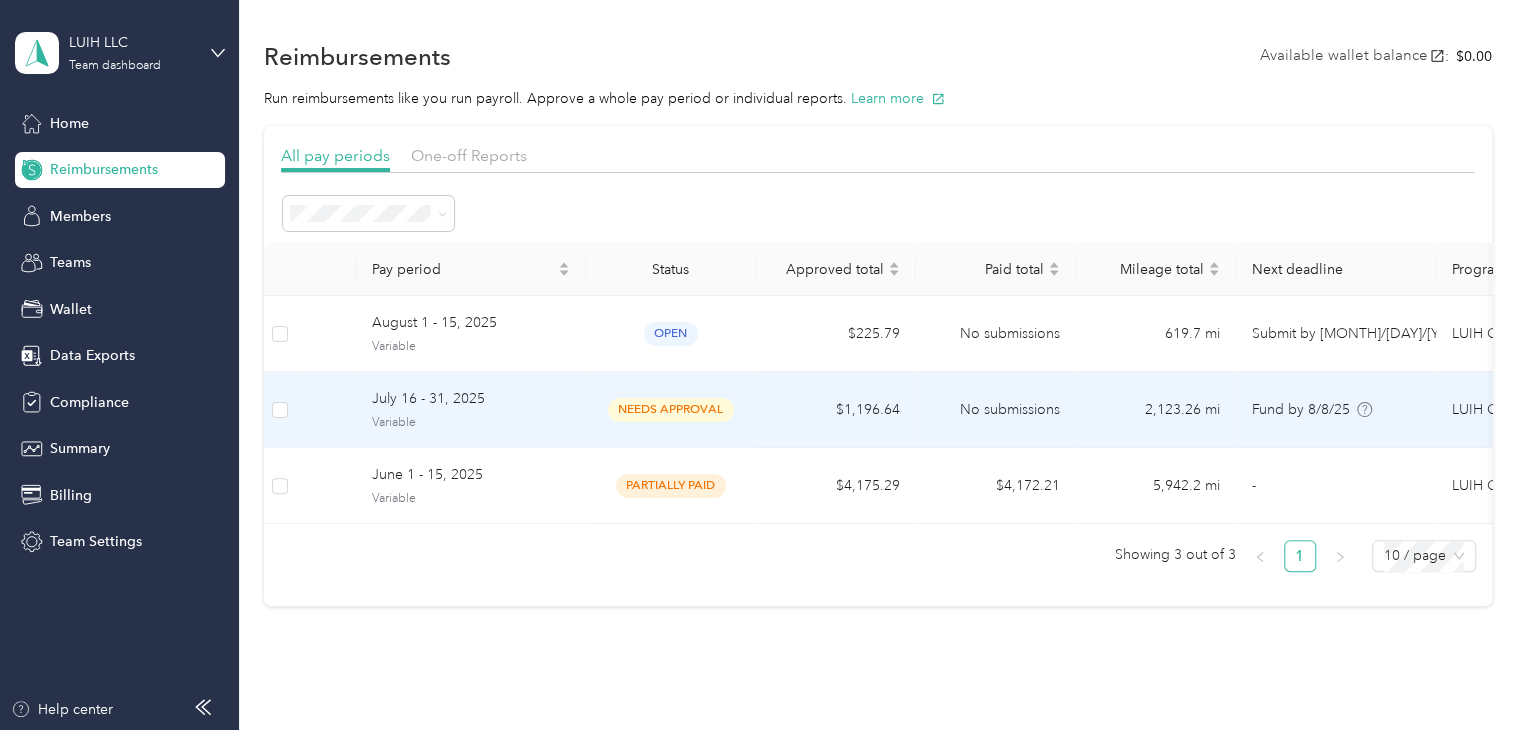 click on "Variable" at bounding box center (471, 423) 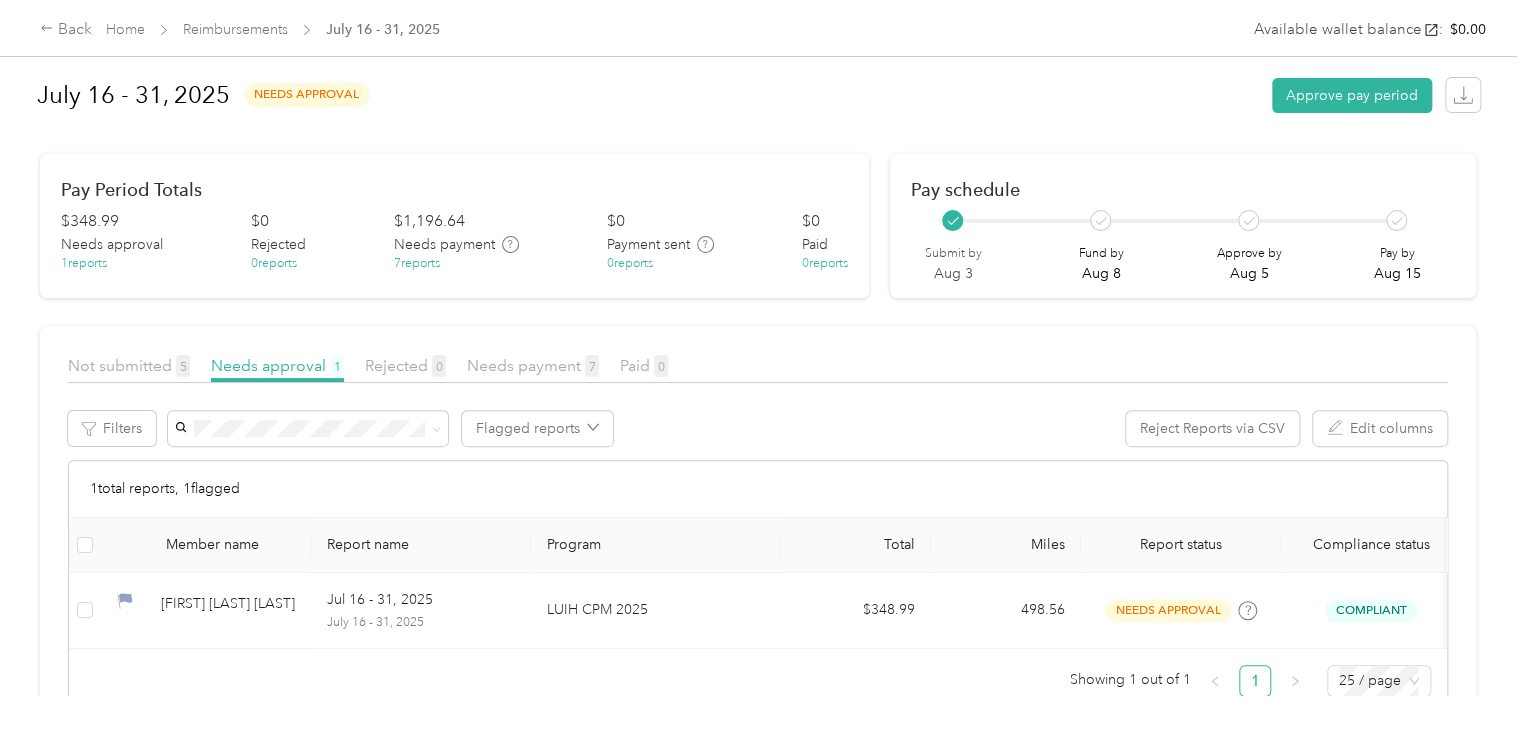 scroll, scrollTop: 292, scrollLeft: 0, axis: vertical 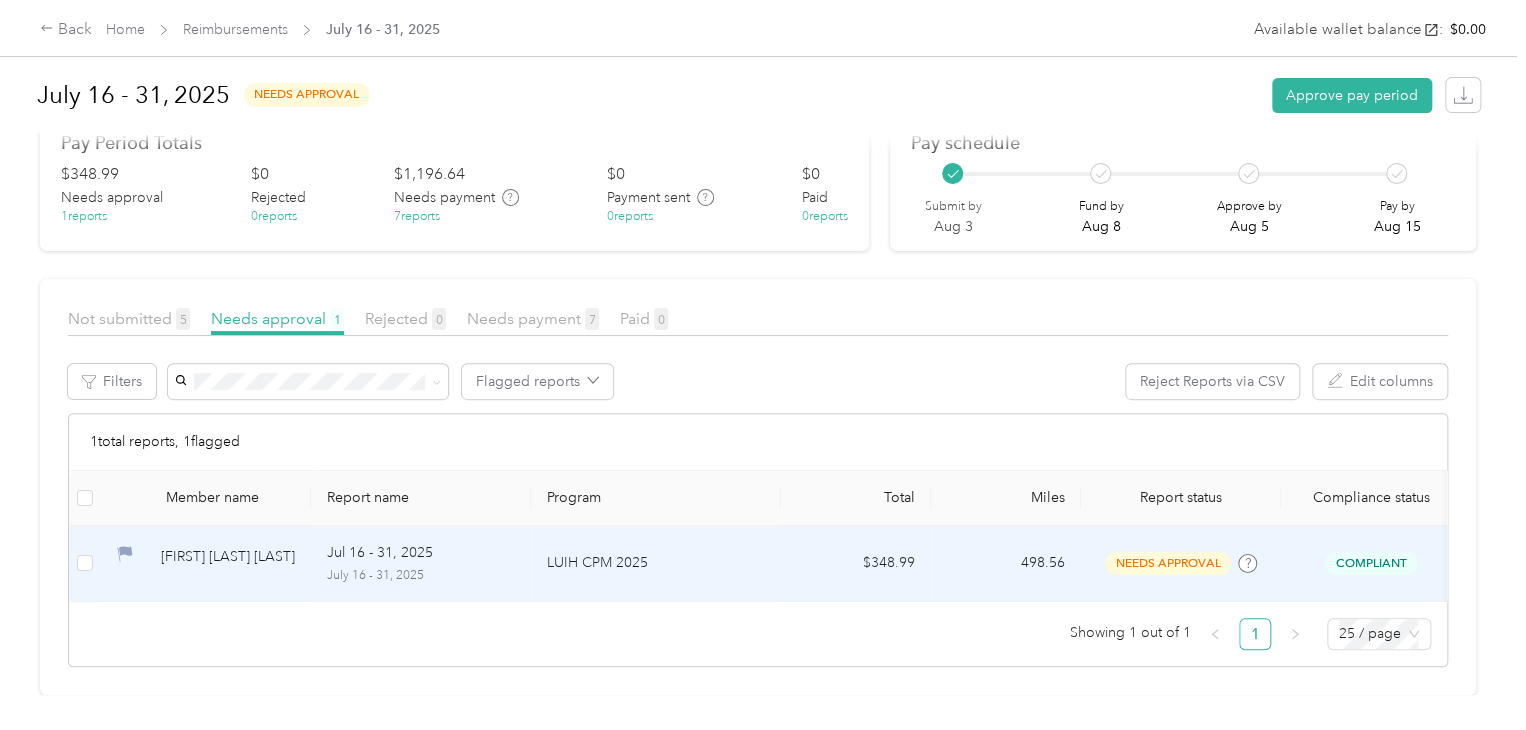 click on "LUIH CPM 2025" at bounding box center [656, 563] 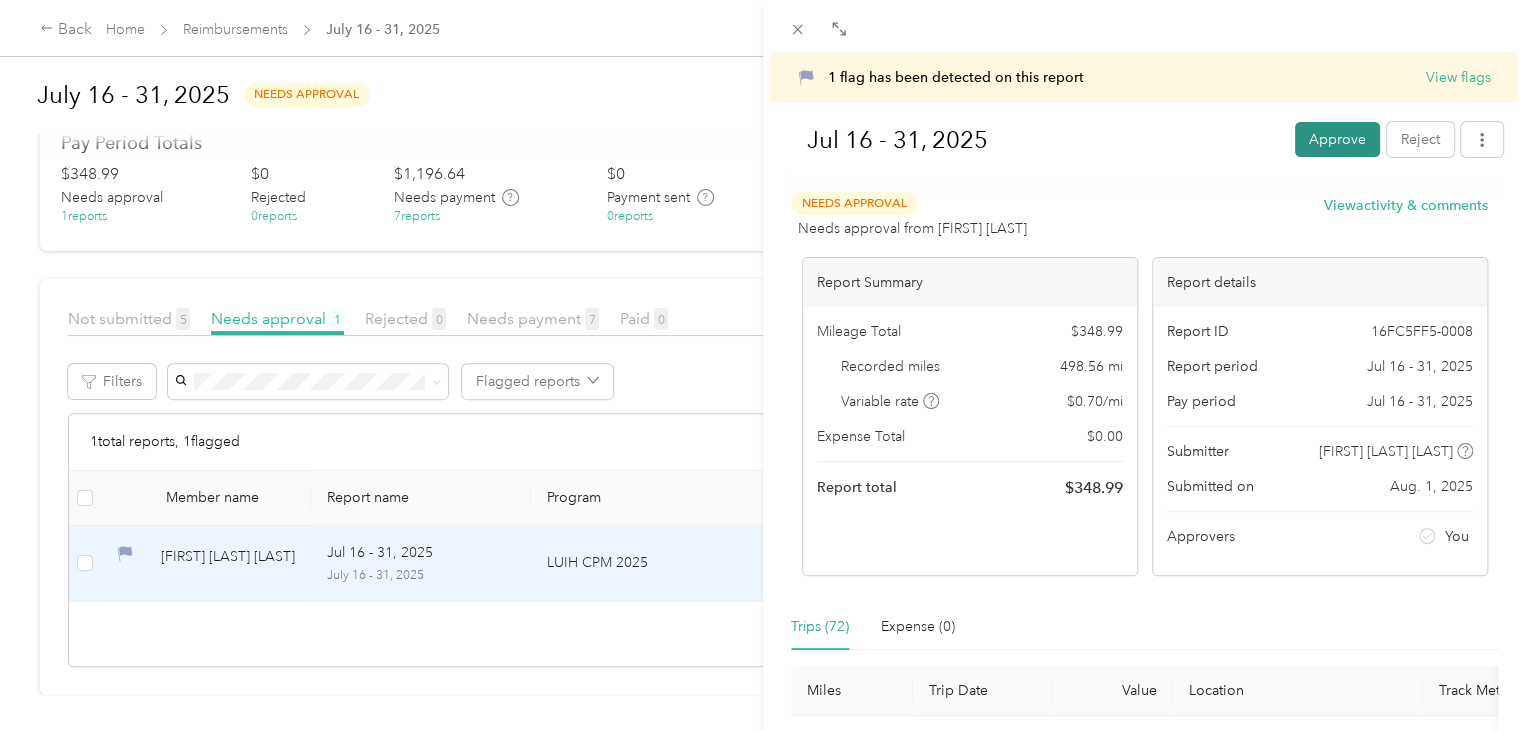 click on "Approve" at bounding box center [1337, 139] 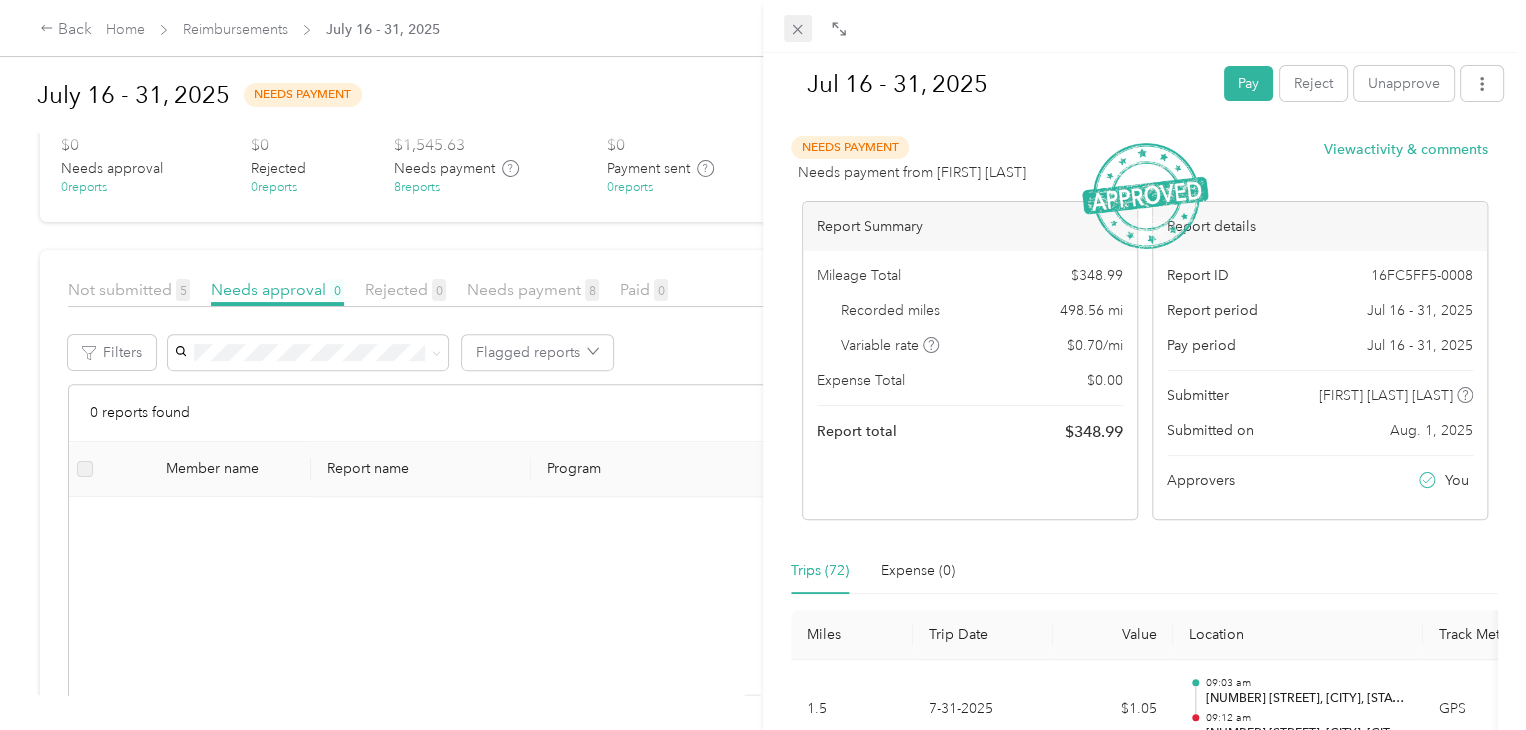 click 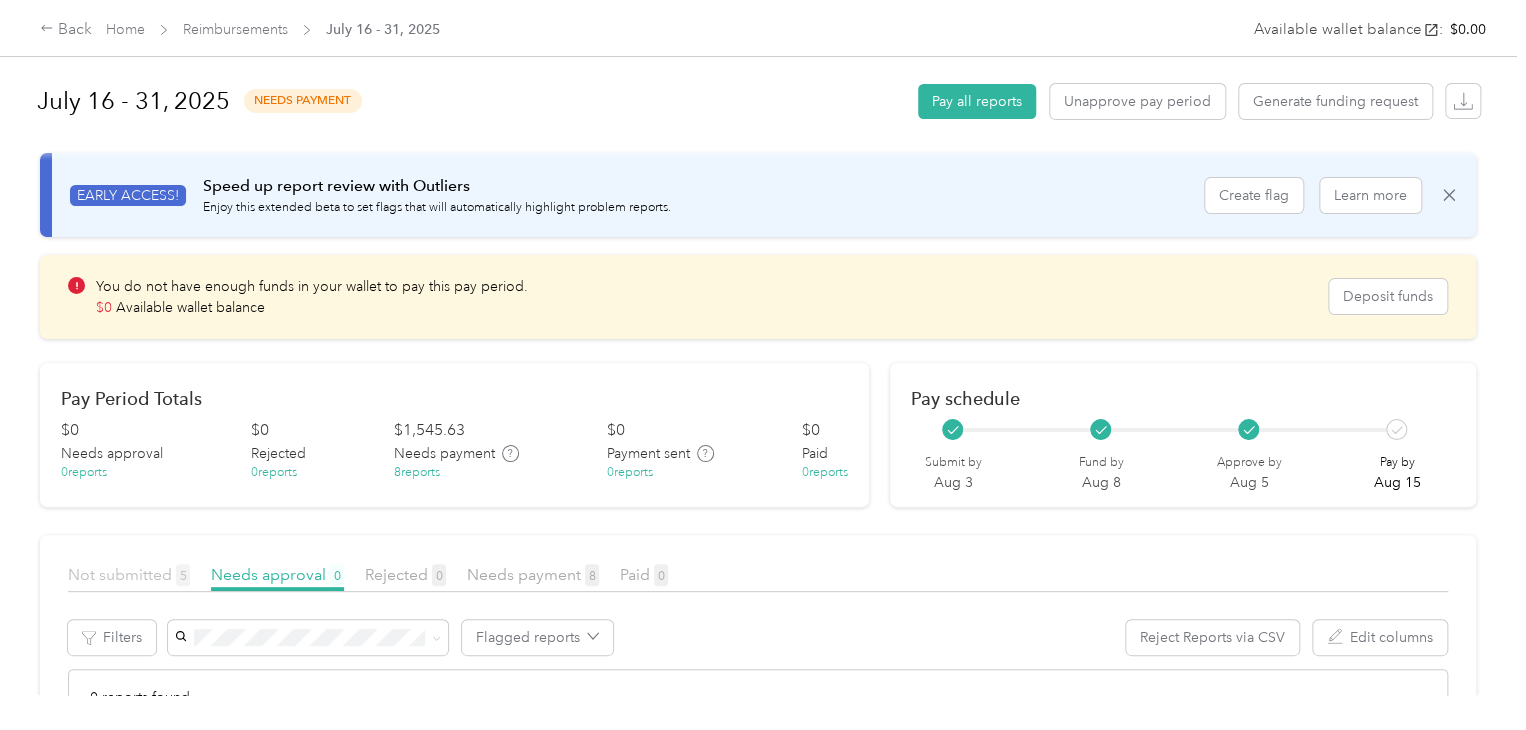 scroll, scrollTop: 0, scrollLeft: 0, axis: both 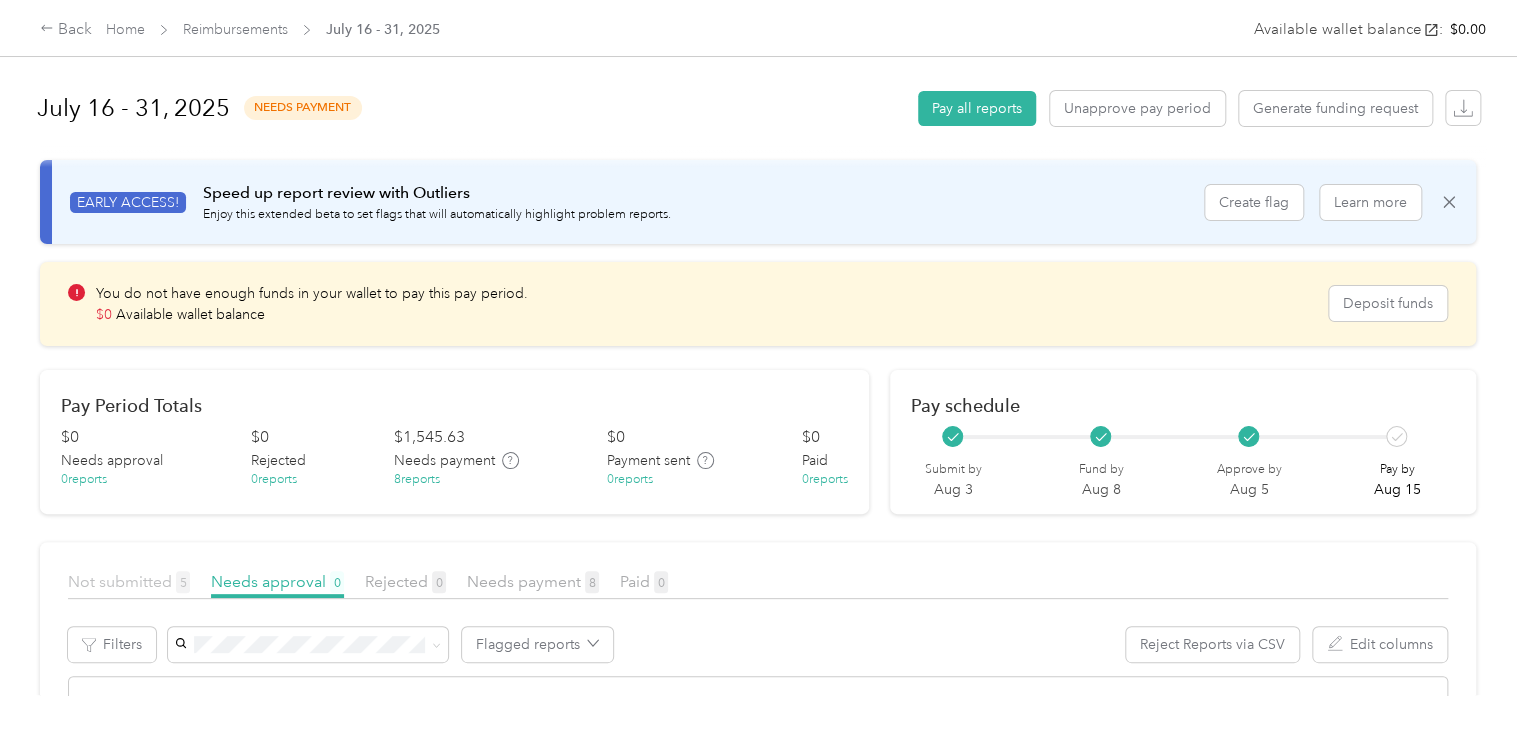 click on "Not submitted   5" at bounding box center (129, 581) 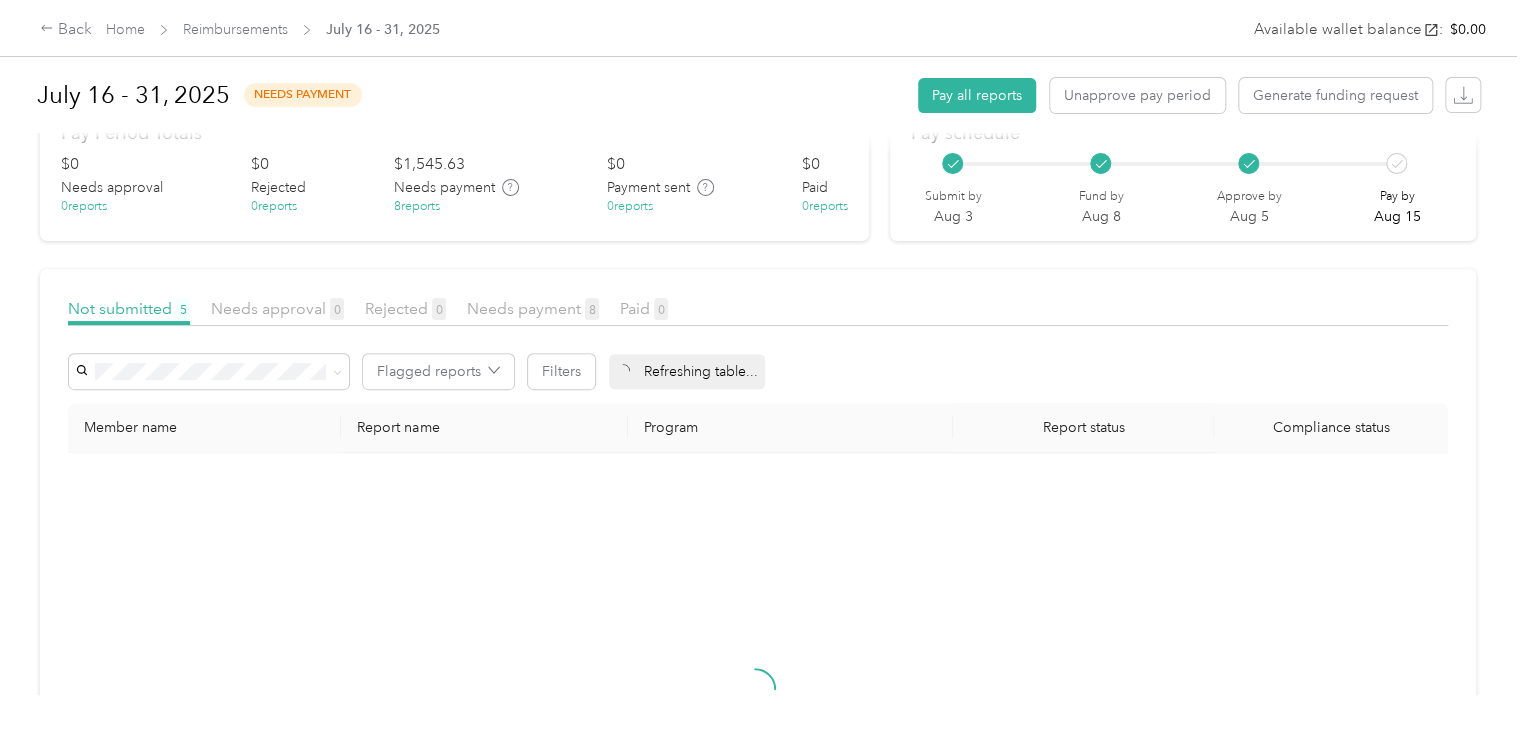 scroll, scrollTop: 400, scrollLeft: 0, axis: vertical 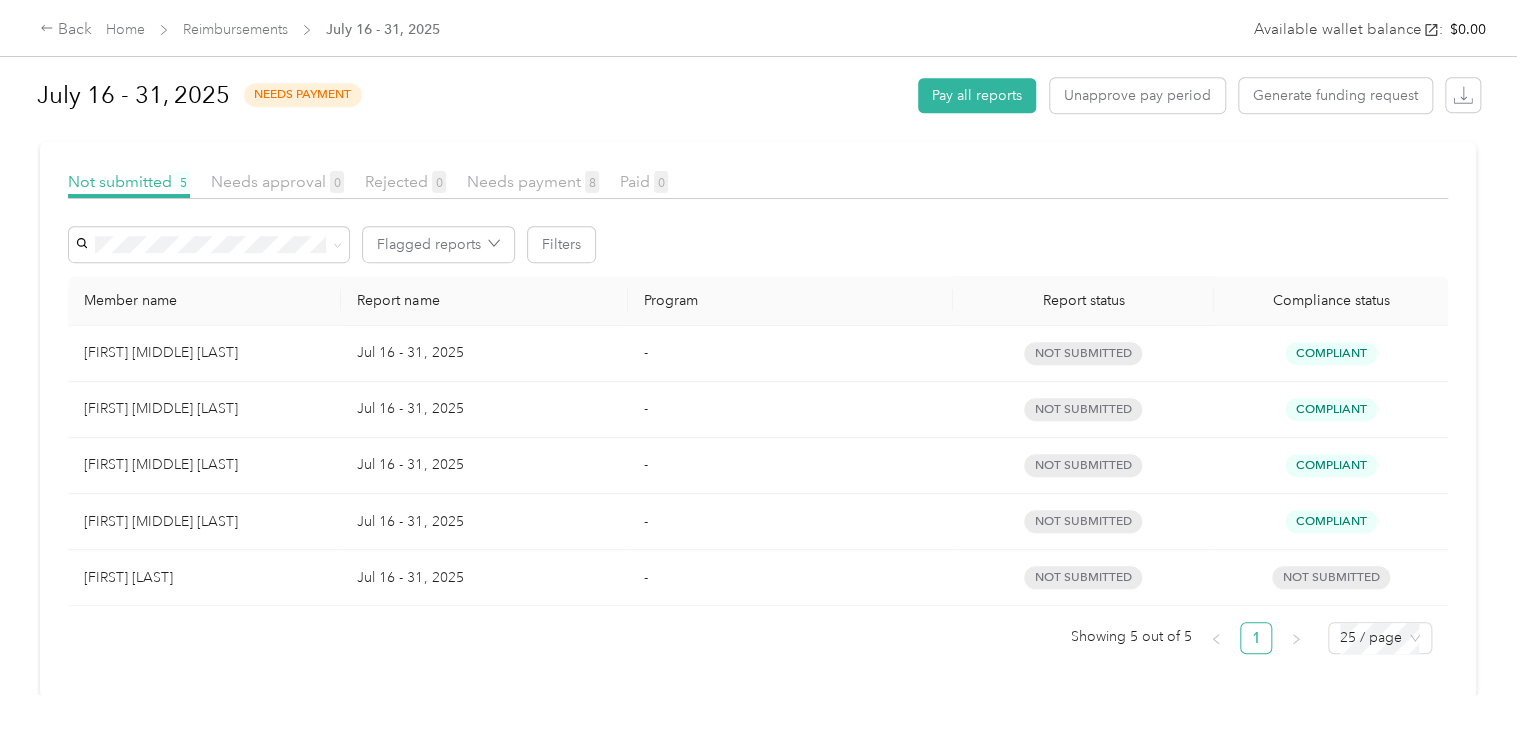 click on "Luciana H. Shimomura Silva" at bounding box center (204, 353) 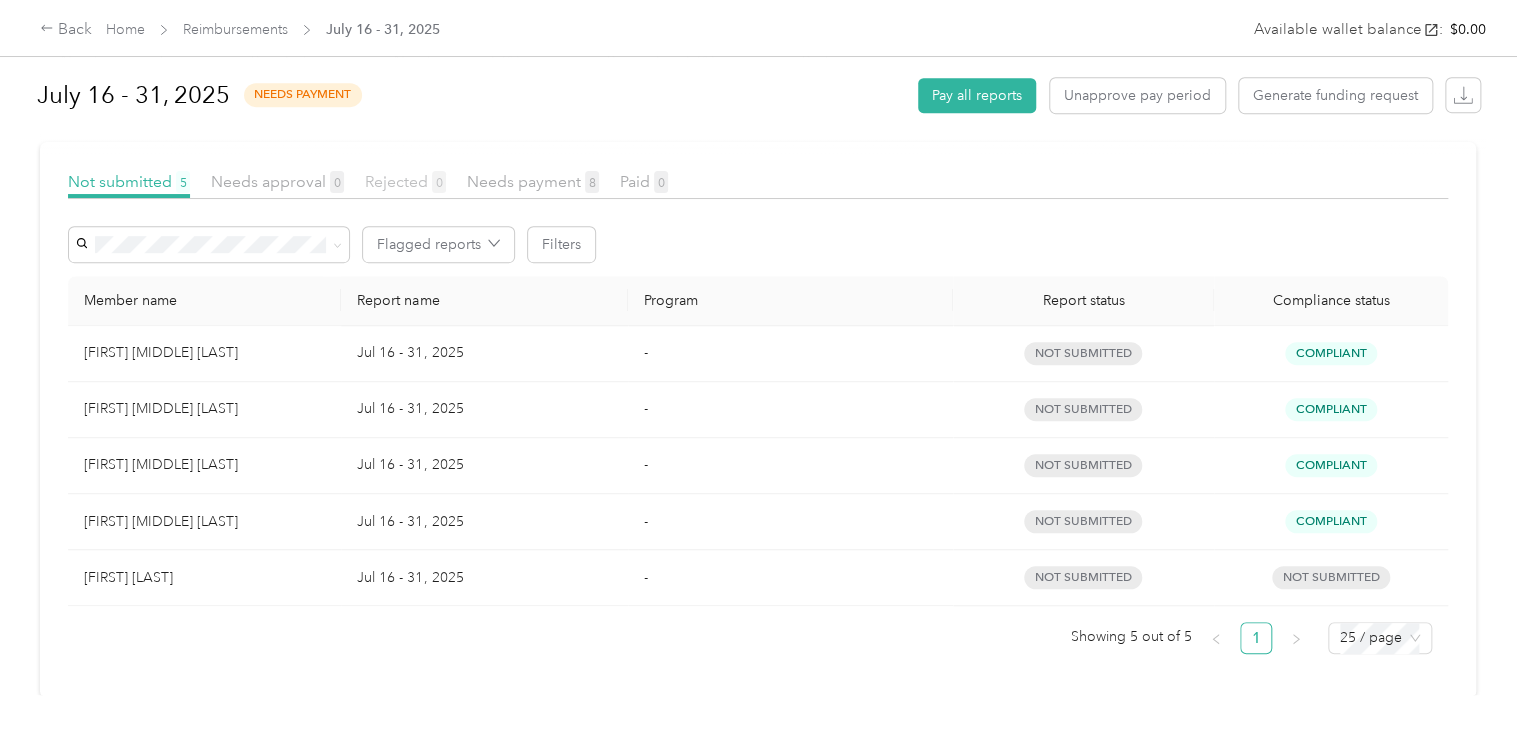 click on "Rejected   0" at bounding box center (405, 181) 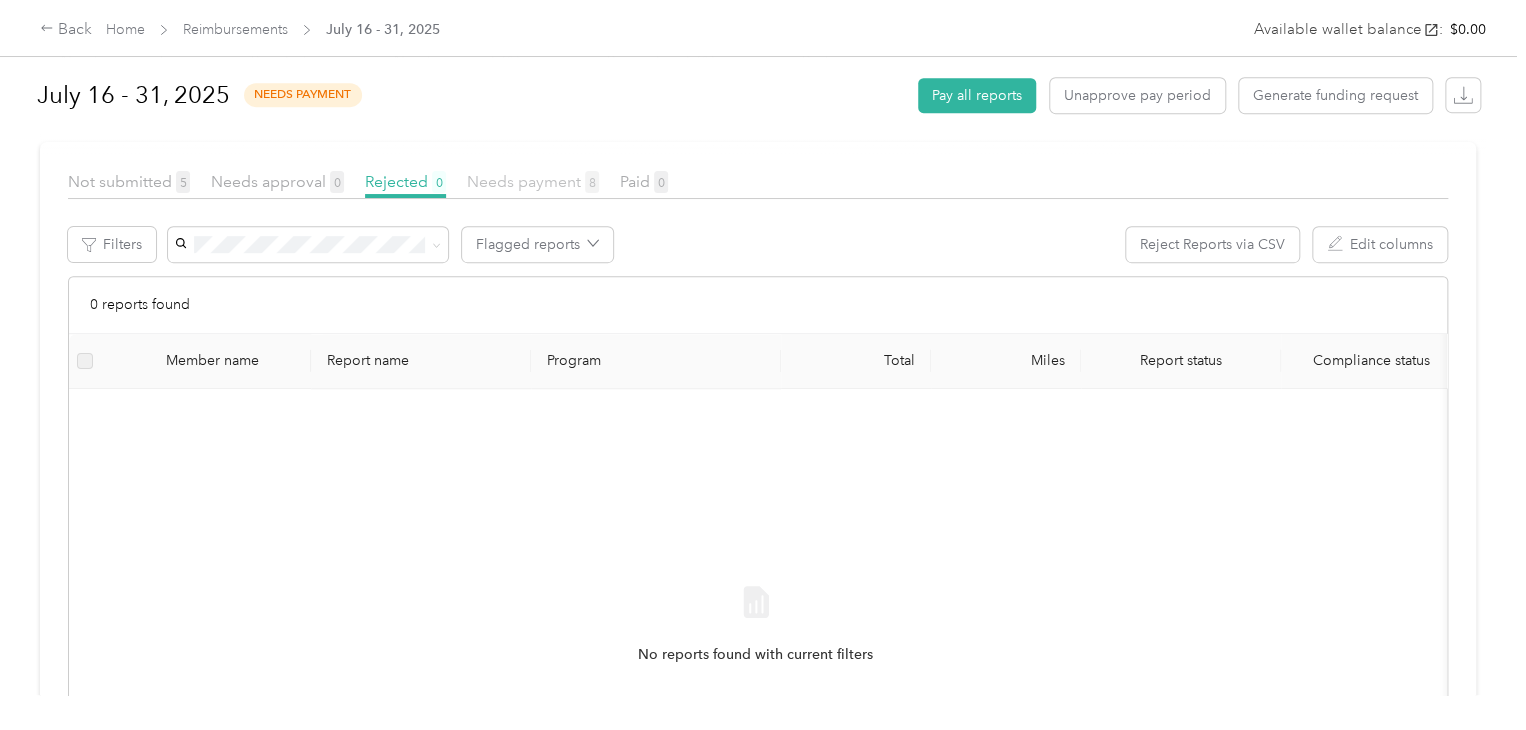 click on "Needs payment   8" at bounding box center [533, 181] 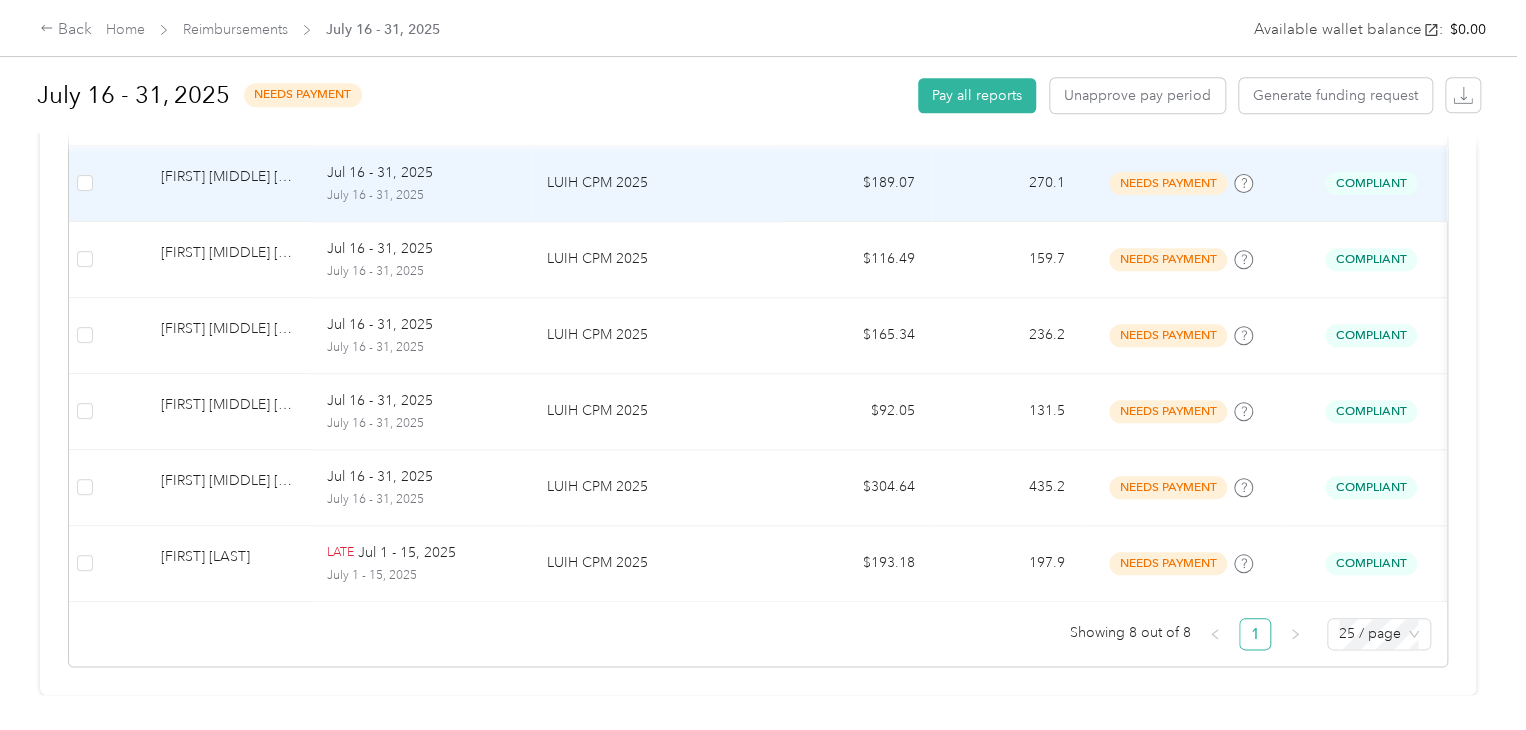 scroll, scrollTop: 800, scrollLeft: 0, axis: vertical 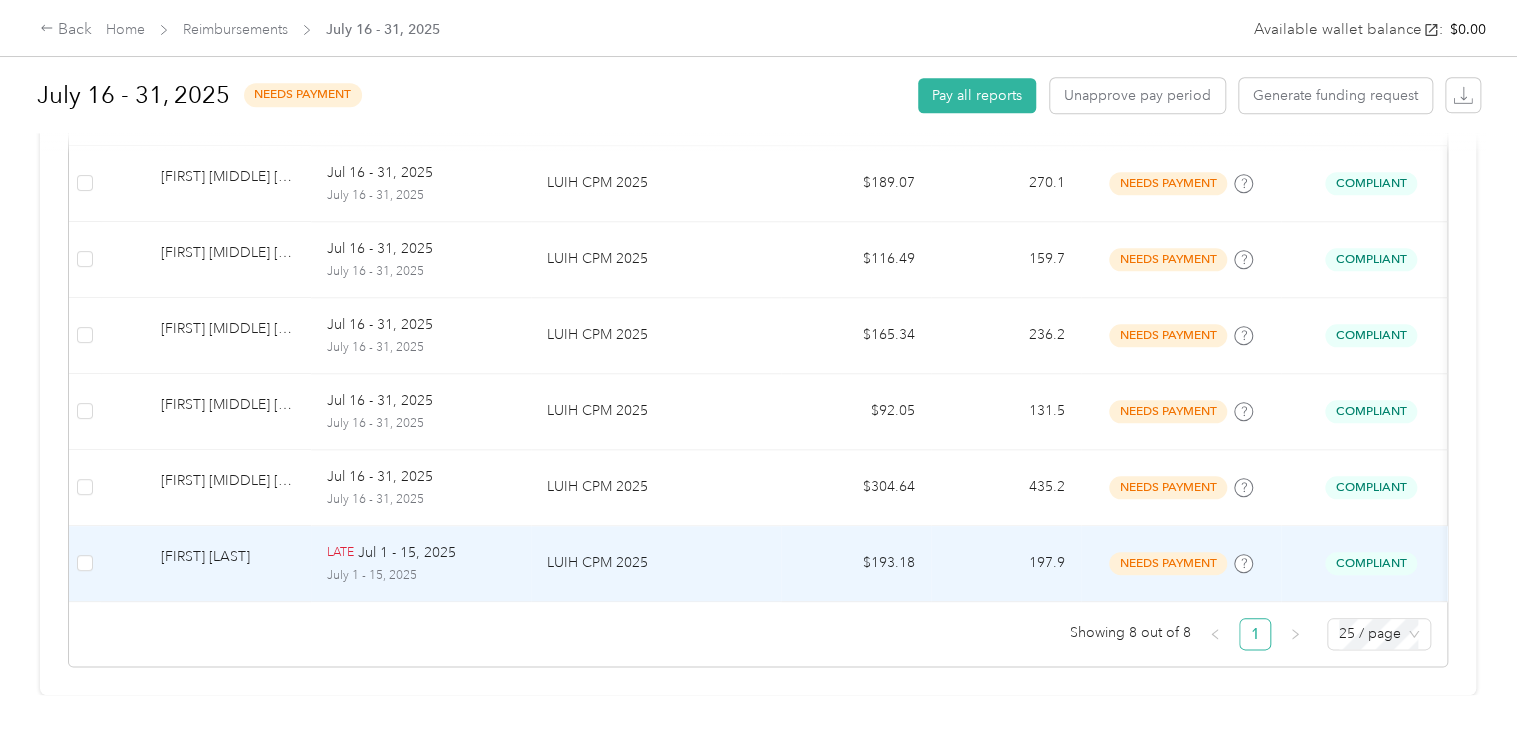 click on "needs payment" at bounding box center [1168, 563] 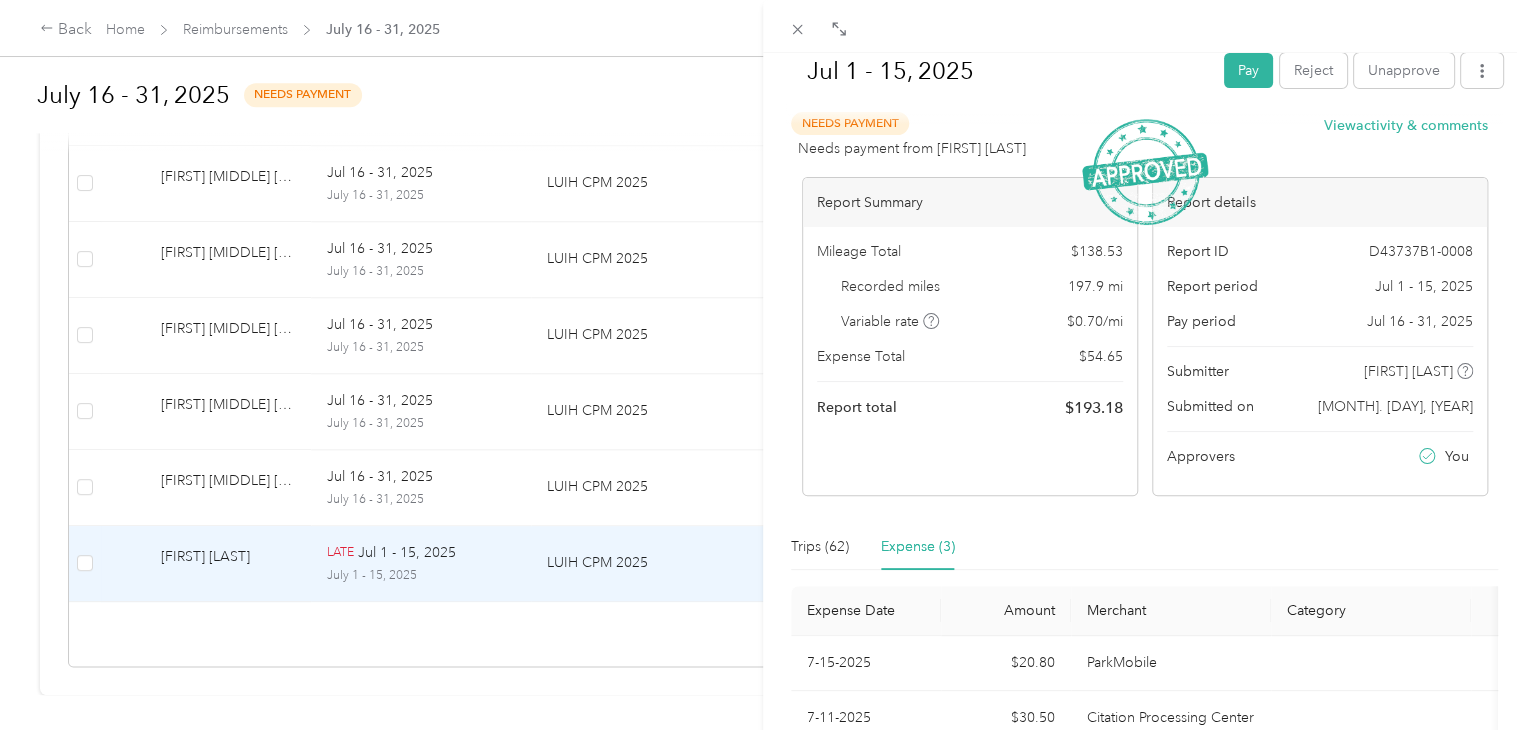 scroll, scrollTop: 0, scrollLeft: 0, axis: both 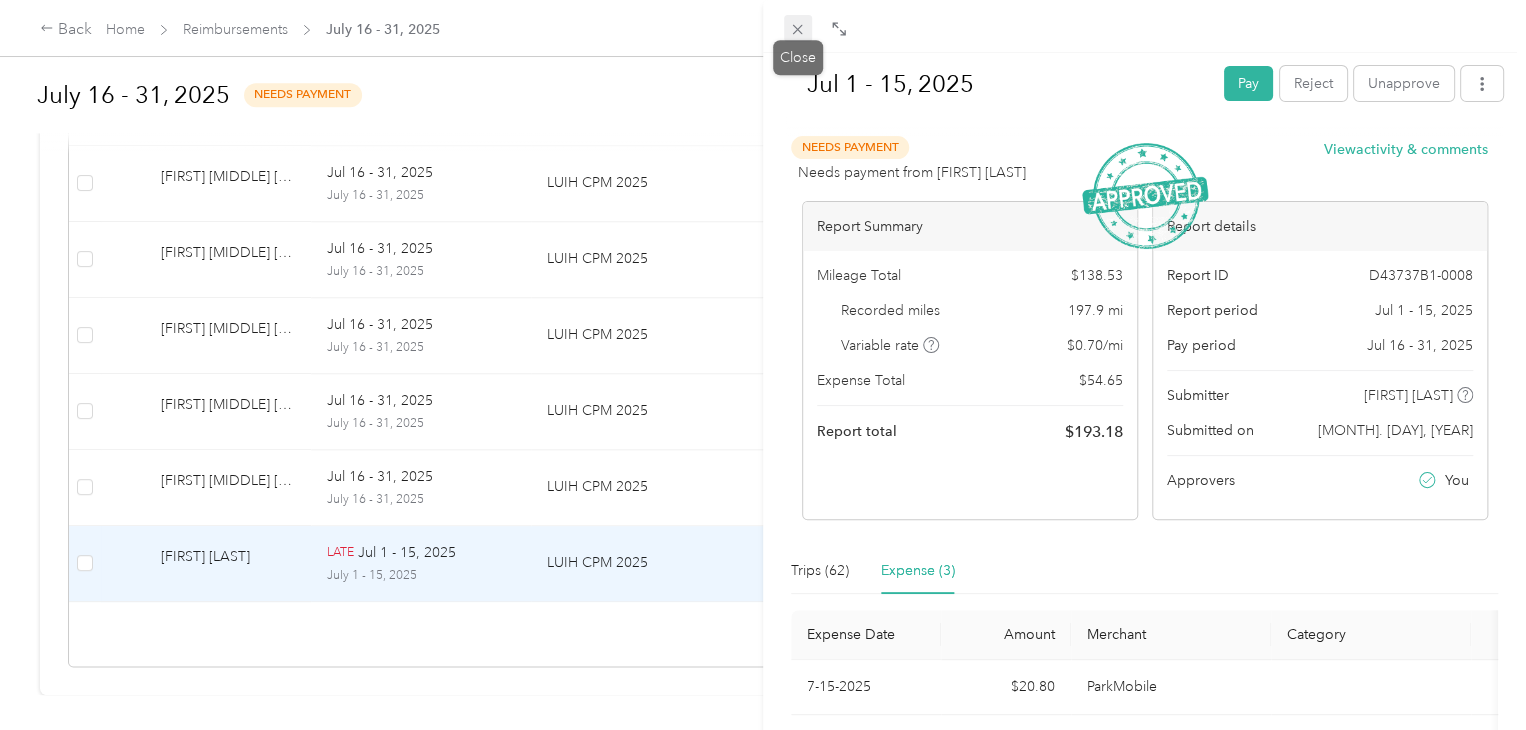 click on "Jul 1 - 15, 2025 Pay Reject Unapprove Needs Payment Needs payment from Ligia Natale View  activity & comments Report Summary Mileage Total $ 138.53 Recorded miles 197.9   mi Variable rate   $ 0.70 / mi Expense Total $ 54.65 Report total $ 193.18 Report details Report ID D43737B1-0008 Report period Jul 1 - 15, 2025 Pay period Jul 16 - 31, 2025 Submitter Camila Coelho Haase Submitted on Jul. 20, 2025 Approvers You Trips (62) Expense (3) Expense Date Amount Merchant Category Photo Notes Tags               7-15-2025 $20.80 ParkMobile - 7-11-2025 $30.50 Citation Processing Center - 7-1-2025 $3.35 ParkMobile - Showing  3  total expenses Close" at bounding box center [758, 730] 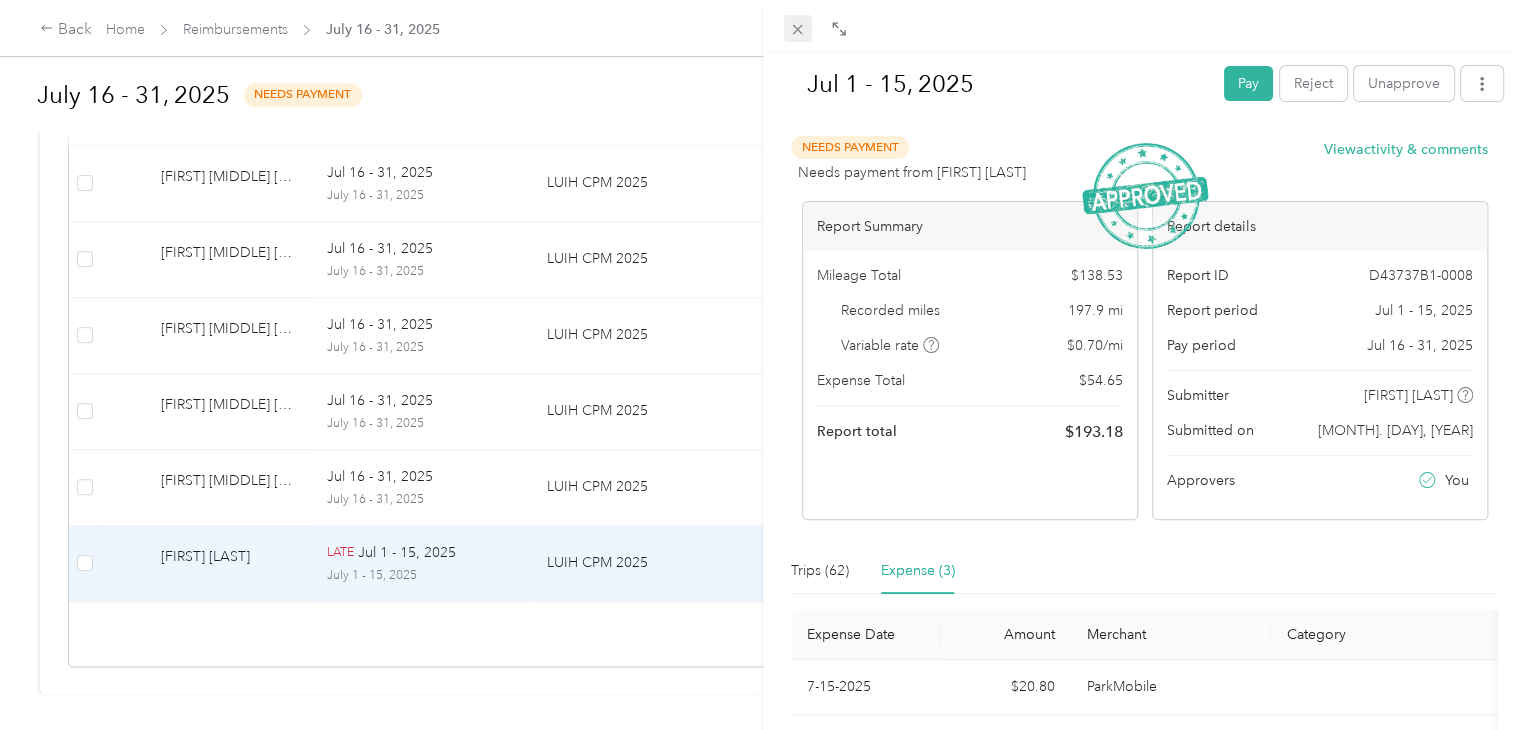 click 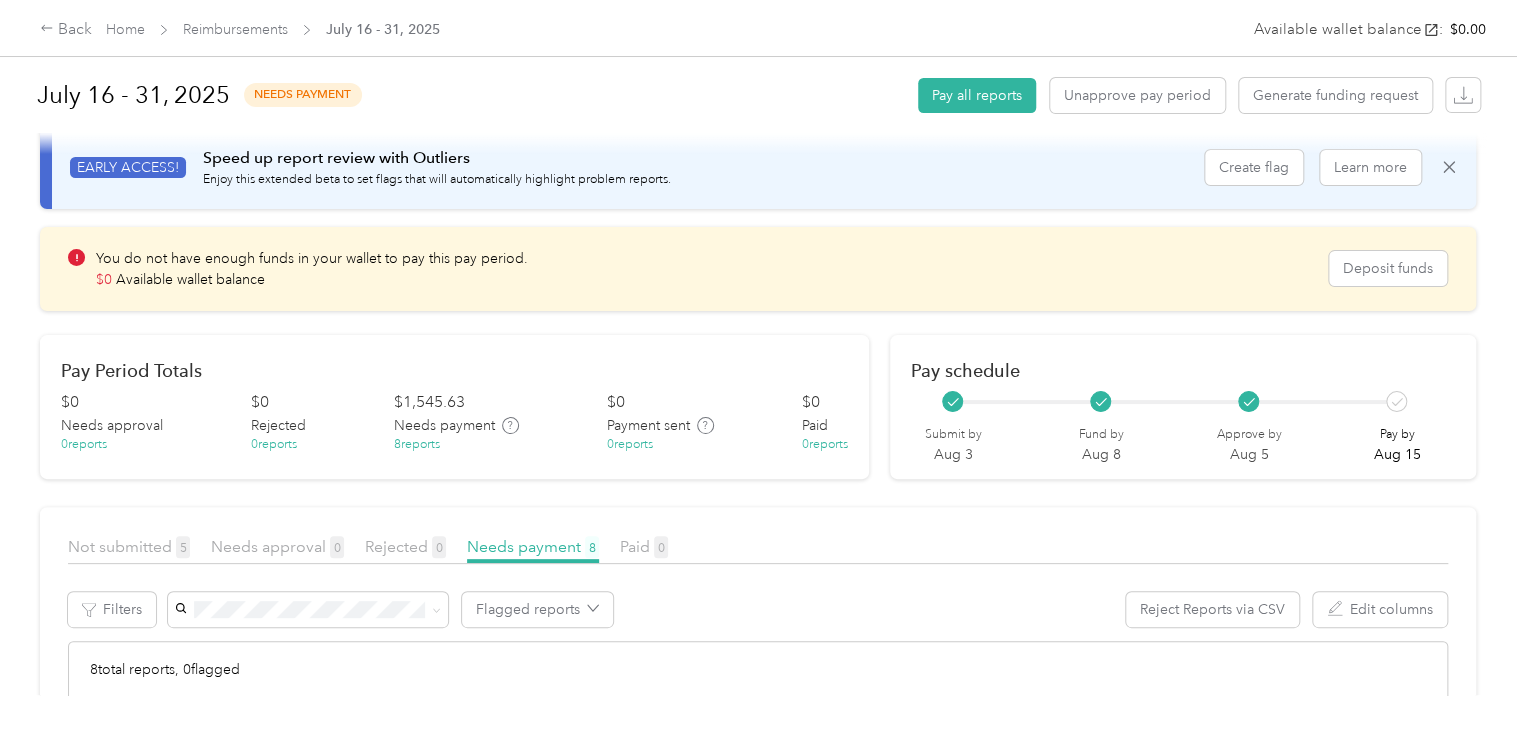 scroll, scrollTop: 23, scrollLeft: 0, axis: vertical 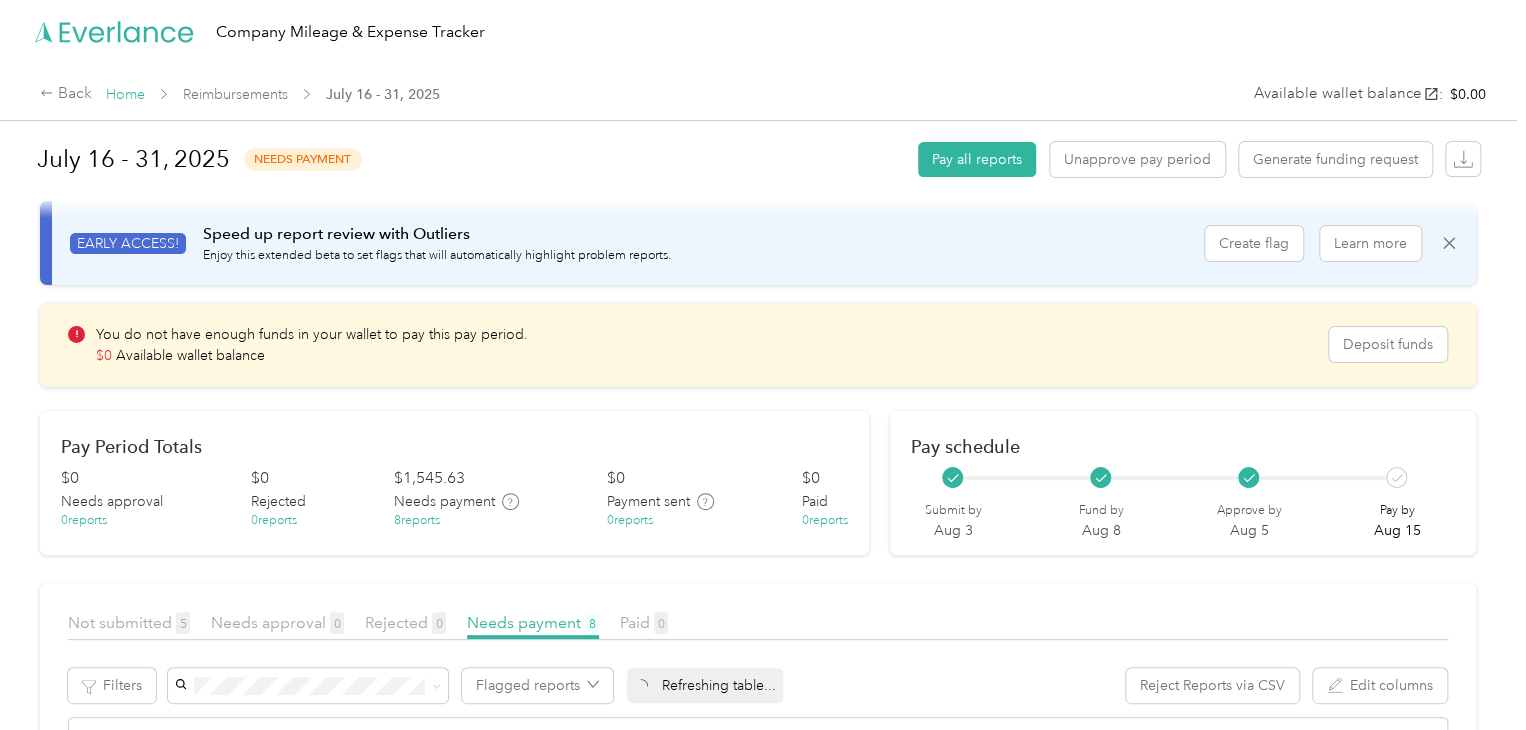 click on "Home" at bounding box center [125, 94] 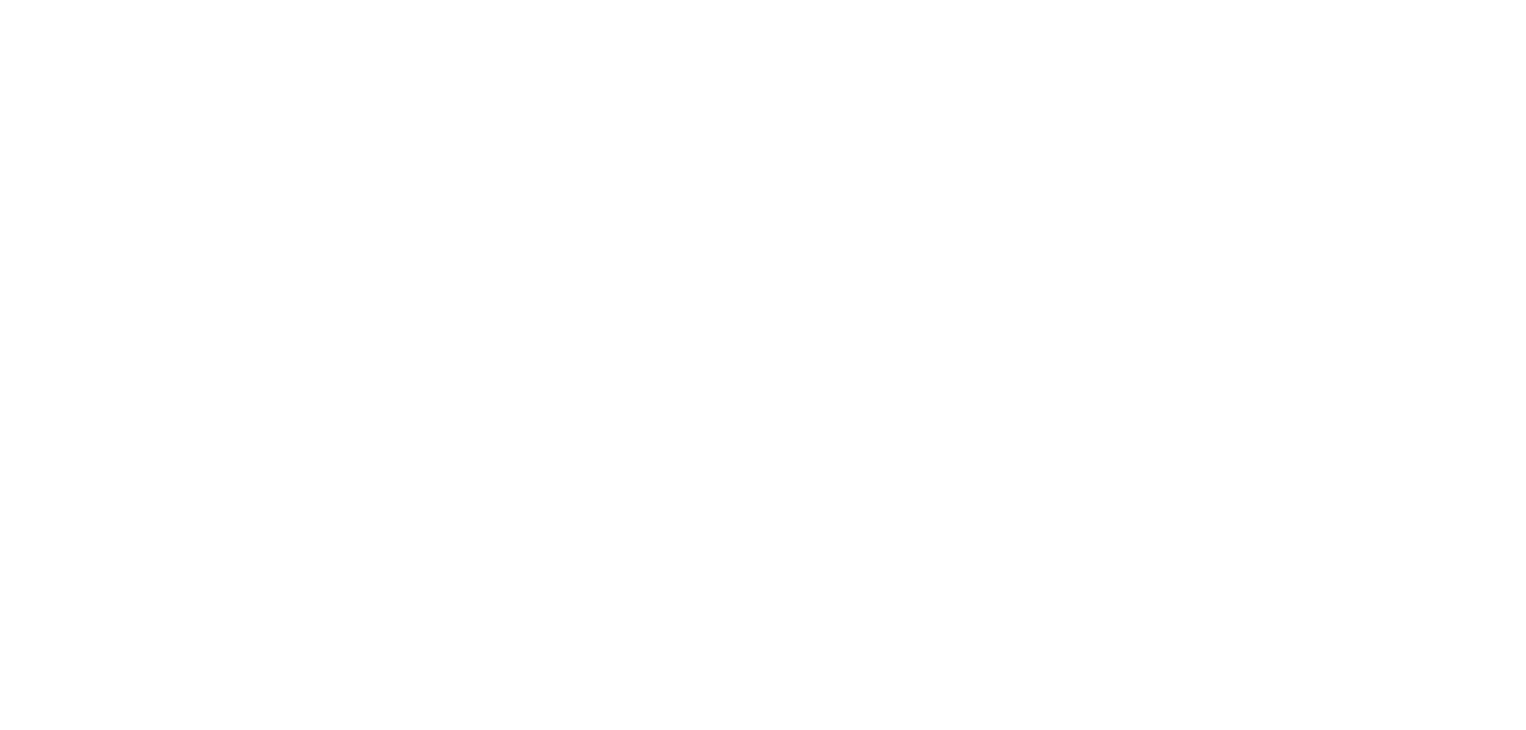 scroll, scrollTop: 0, scrollLeft: 0, axis: both 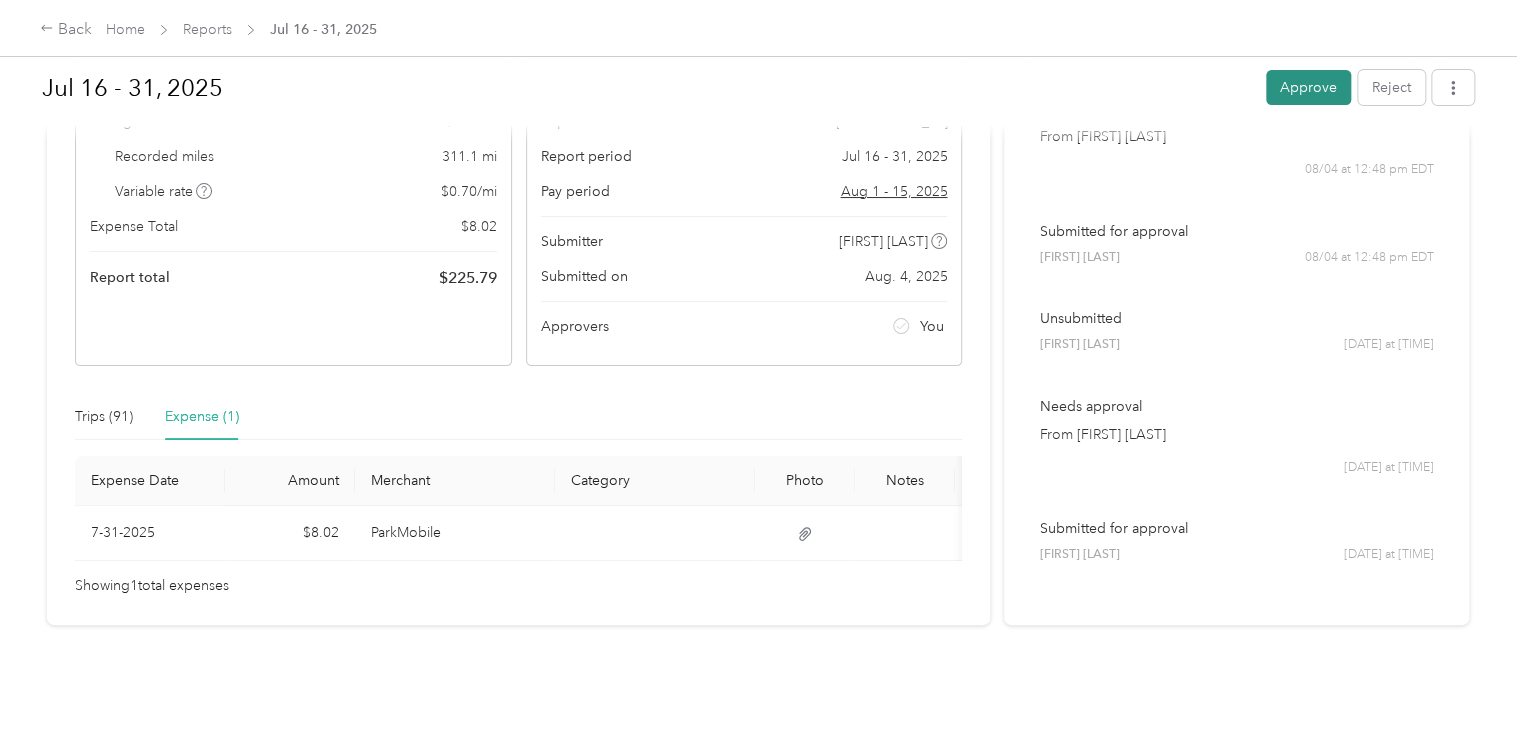 click on "Approve" at bounding box center [1308, 87] 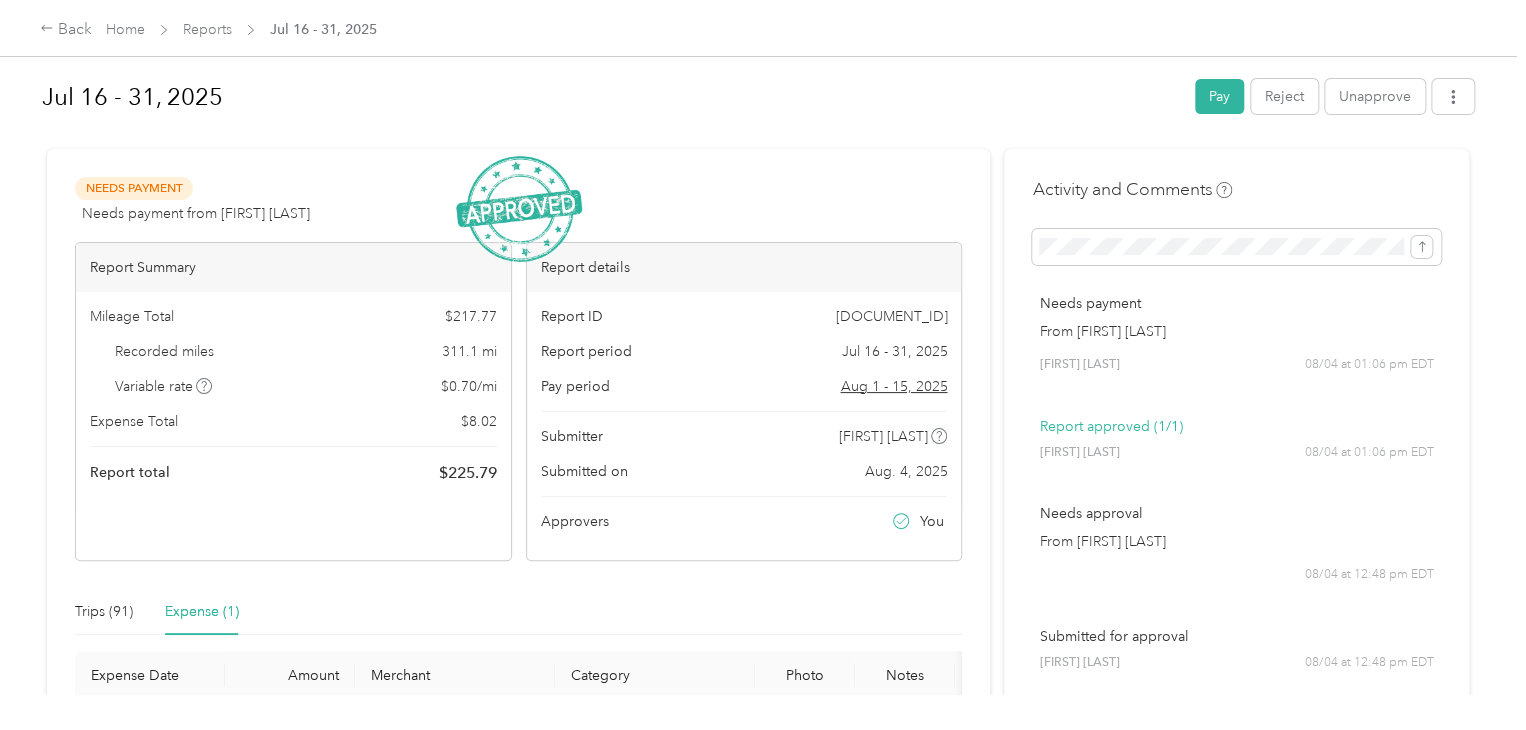 scroll, scrollTop: 0, scrollLeft: 0, axis: both 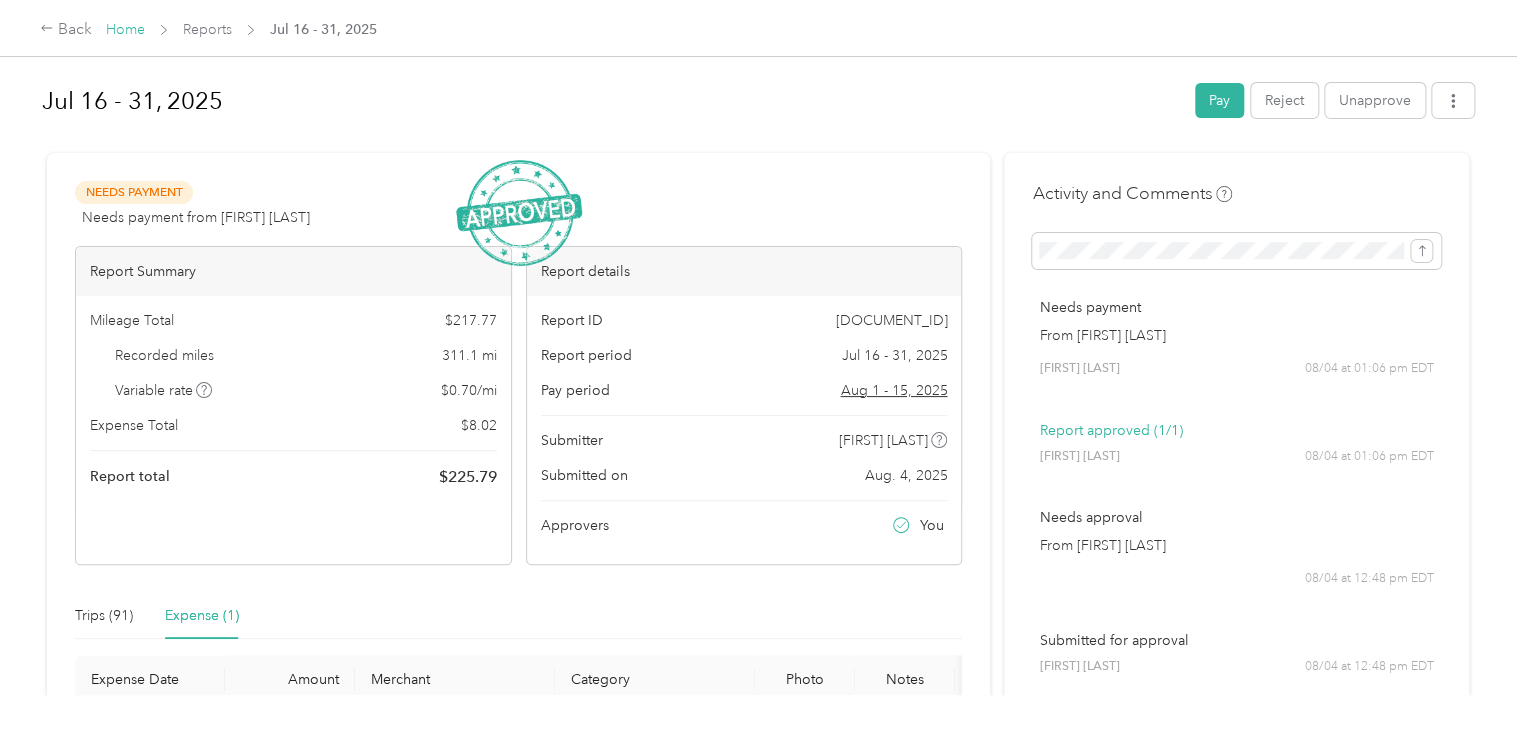 click on "Home" at bounding box center (125, 29) 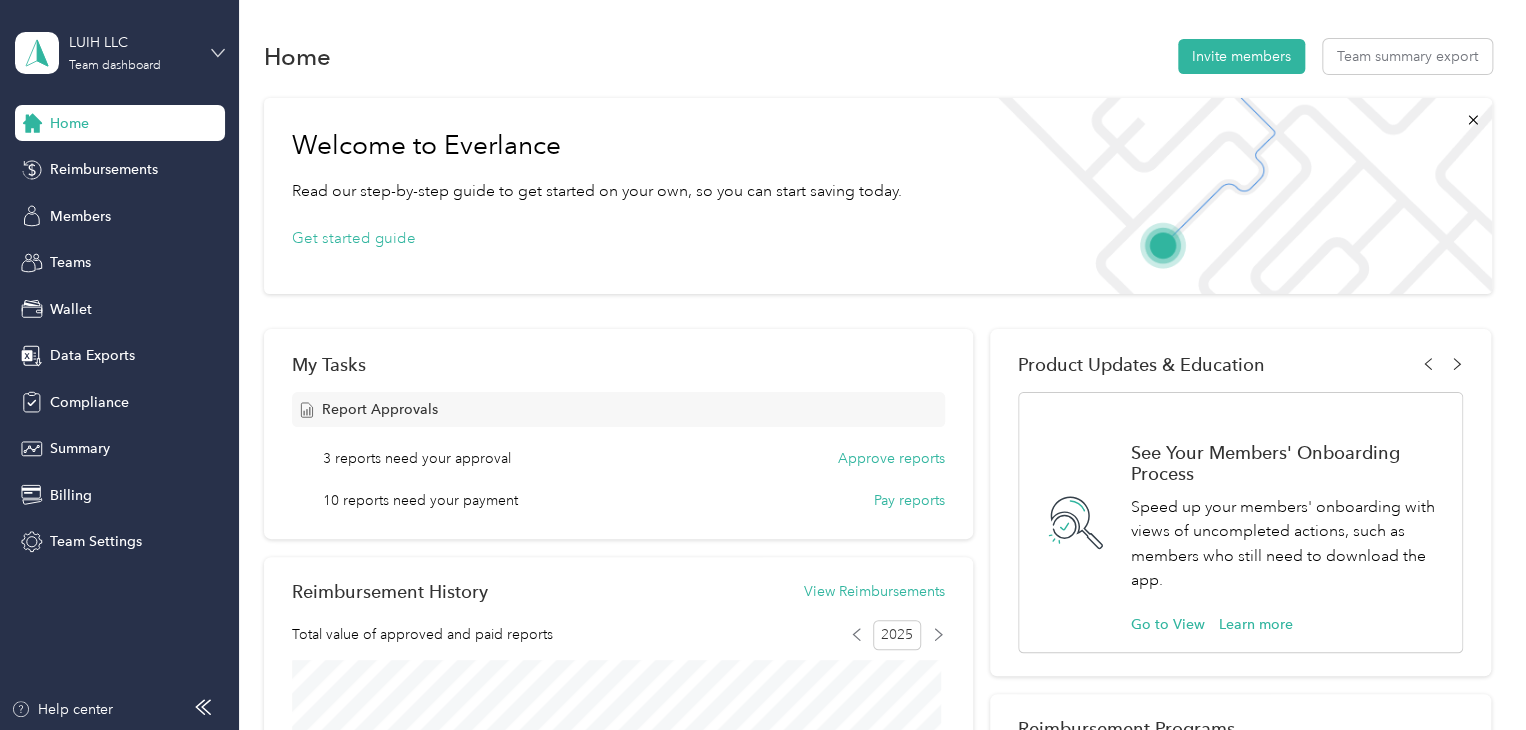 click 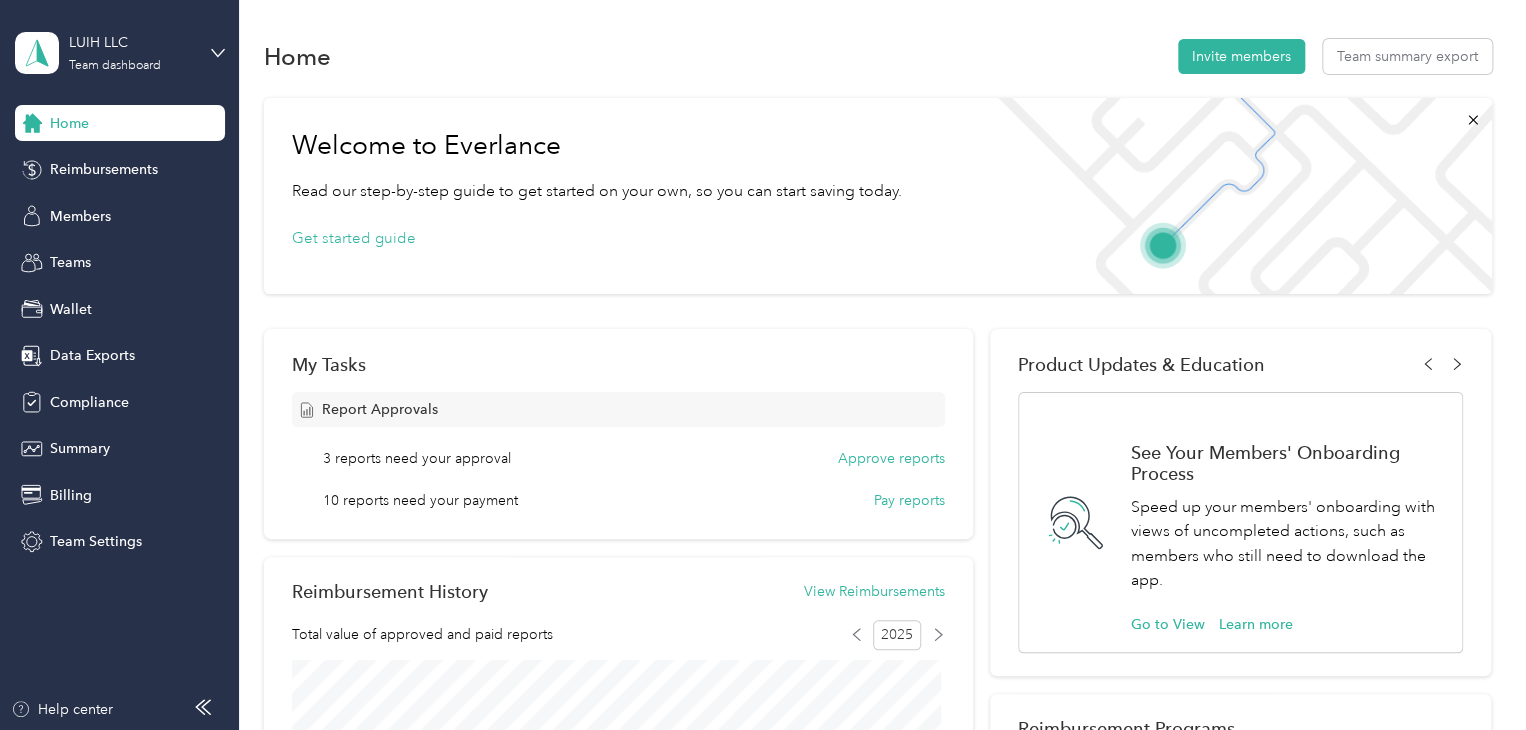 click on "Log out" at bounding box center (167, 255) 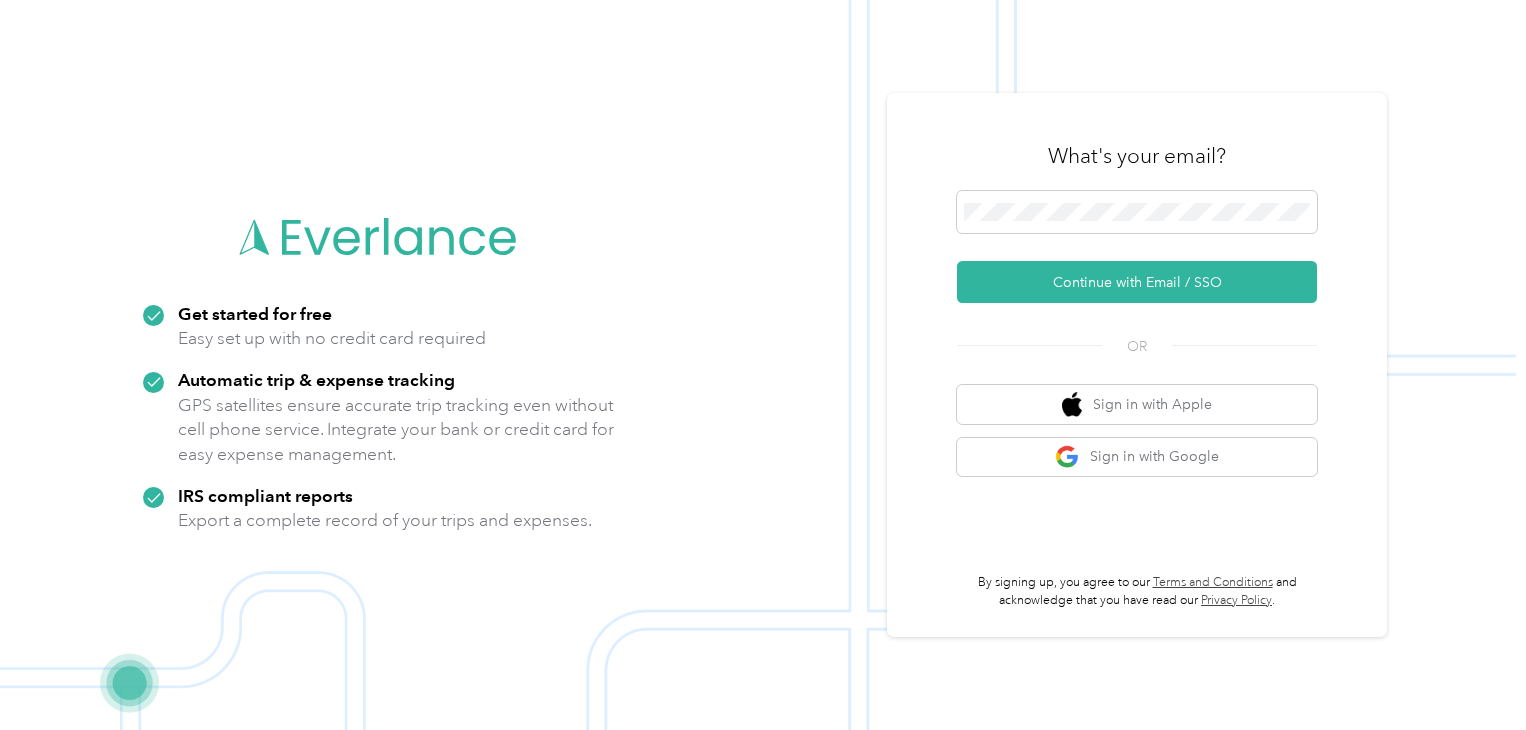scroll, scrollTop: 0, scrollLeft: 0, axis: both 